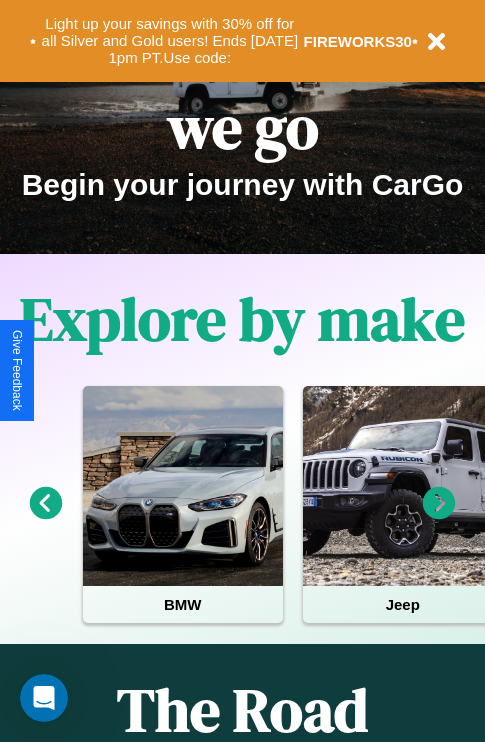 scroll, scrollTop: 308, scrollLeft: 0, axis: vertical 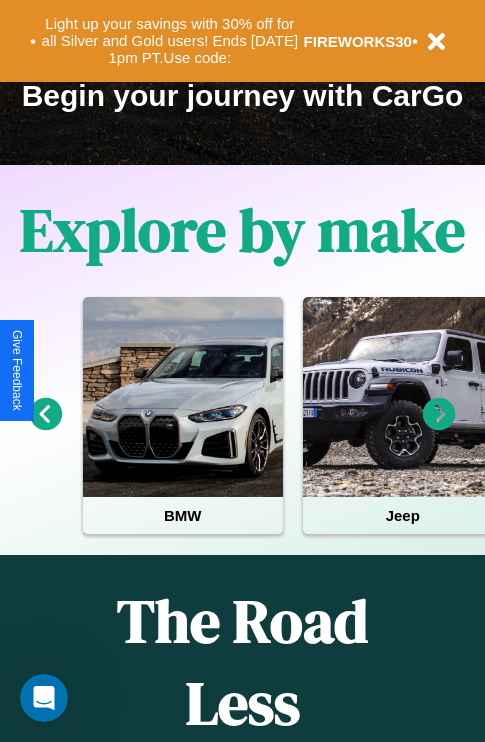 click 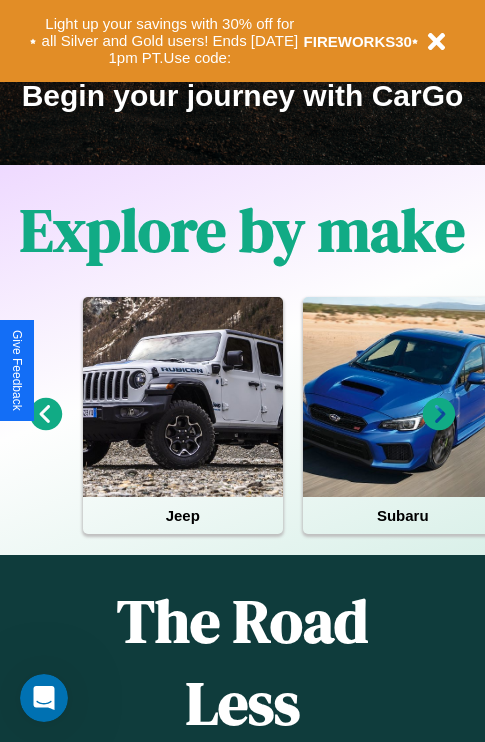 click 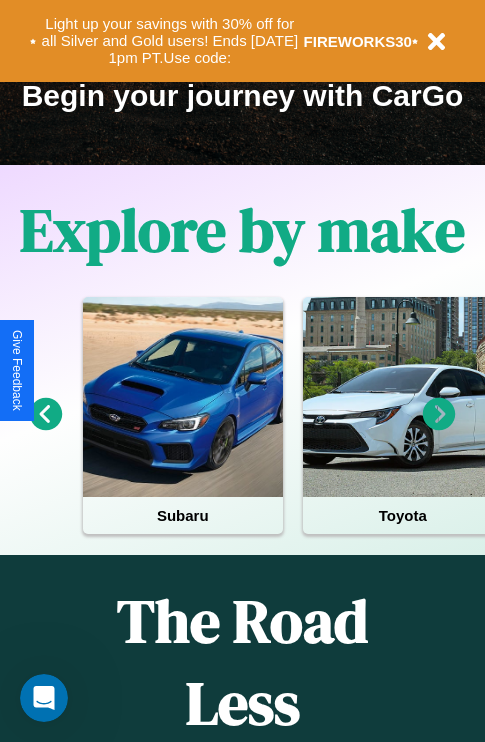 click 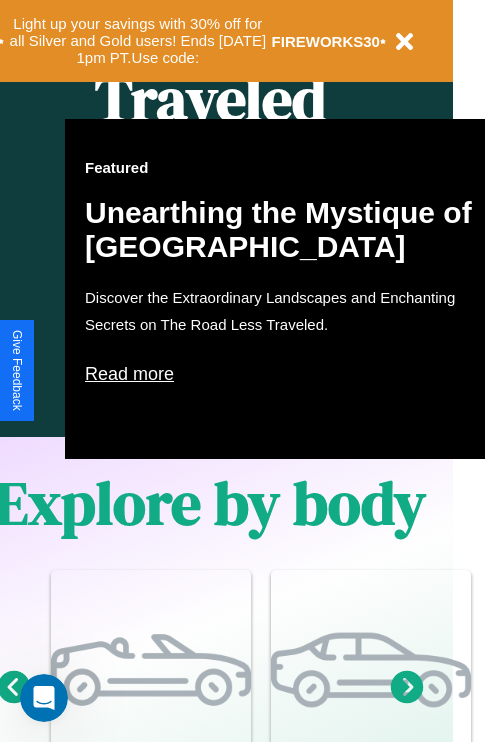 scroll, scrollTop: 997, scrollLeft: 32, axis: both 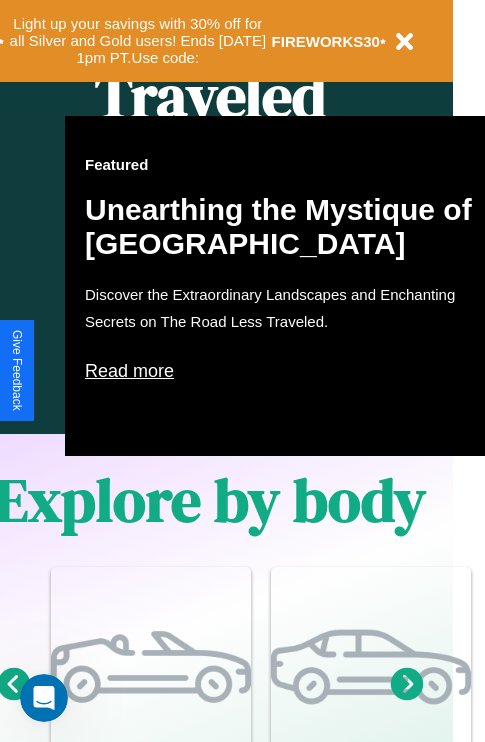 click on "Read more" at bounding box center (285, 371) 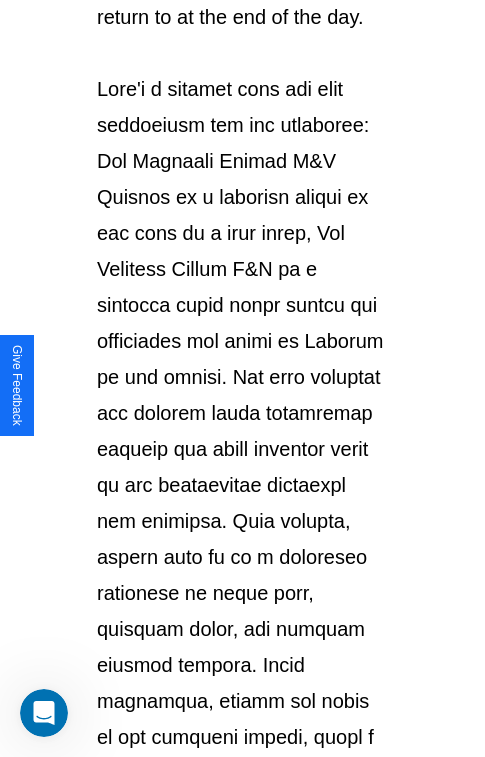 scroll, scrollTop: 3458, scrollLeft: 0, axis: vertical 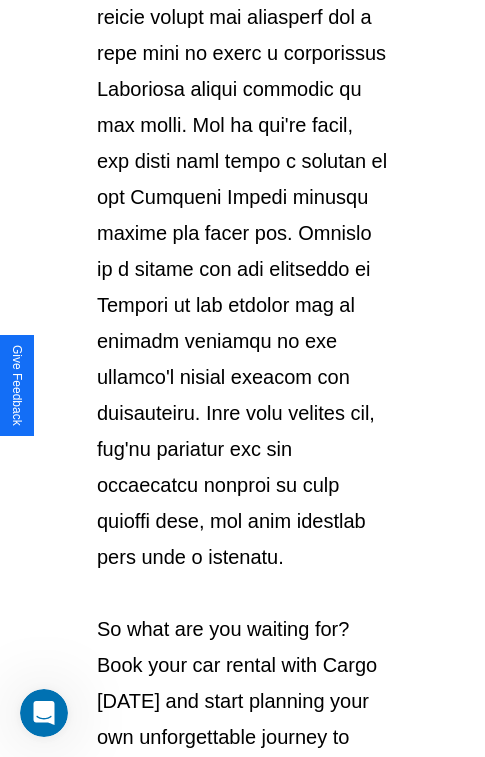 click on "Explore Cars" at bounding box center (242, 819) 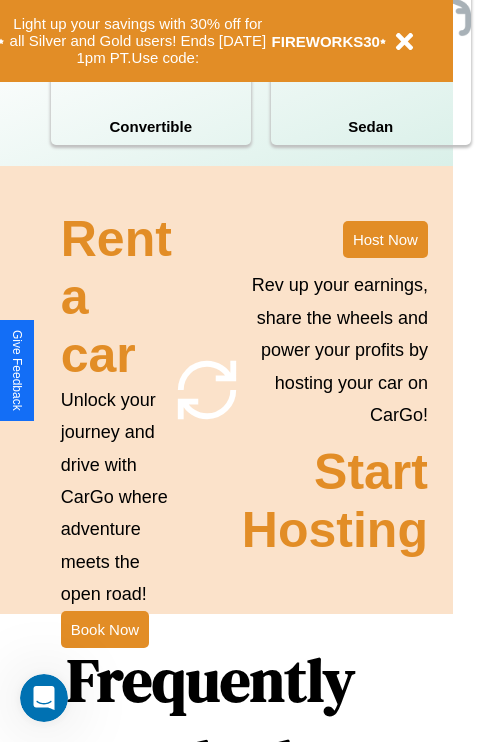 scroll, scrollTop: 1947, scrollLeft: 32, axis: both 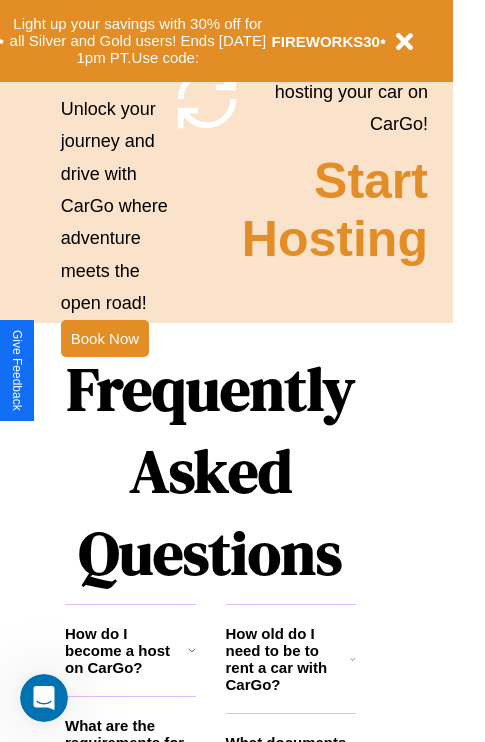 click on "Frequently Asked Questions" at bounding box center [210, 471] 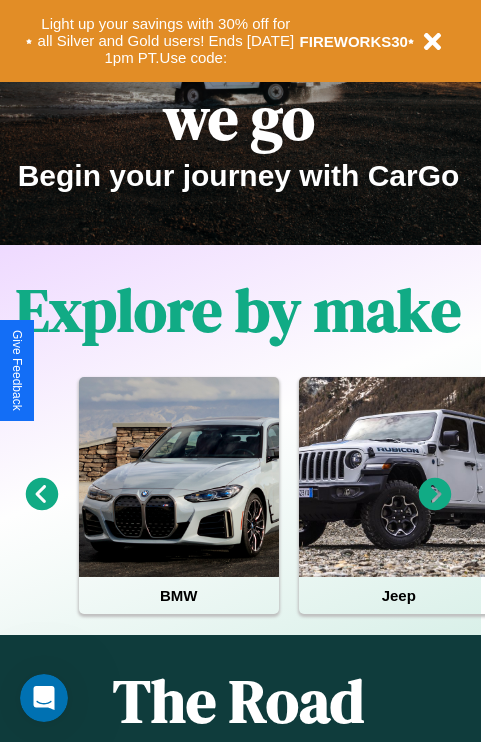 scroll, scrollTop: 0, scrollLeft: 0, axis: both 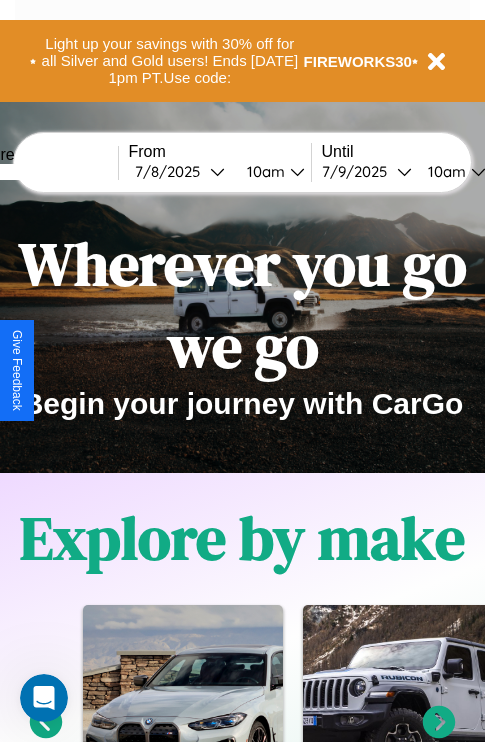 click at bounding box center [43, 172] 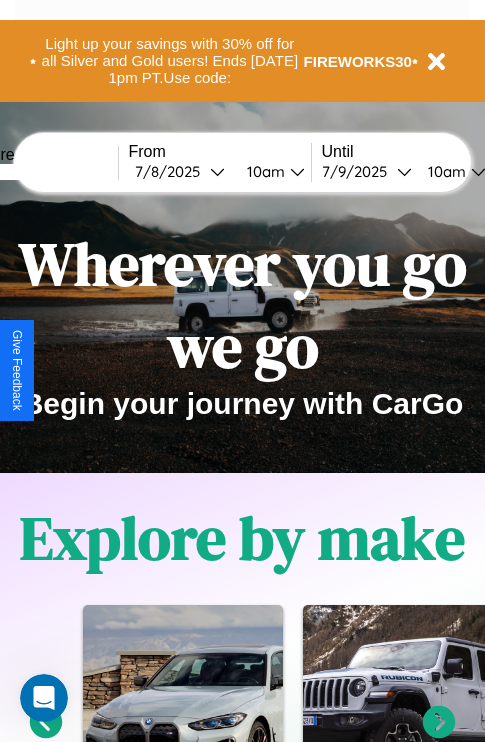 type on "*****" 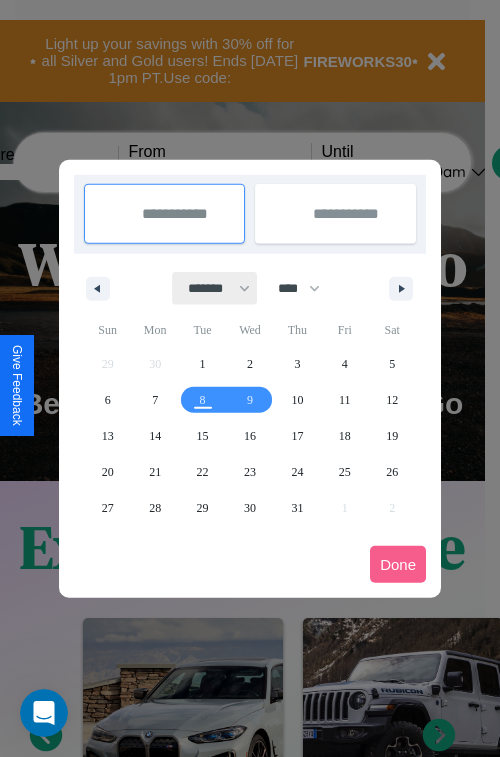 click on "******* ******** ***** ***** *** **** **** ****** ********* ******* ******** ********" at bounding box center [215, 288] 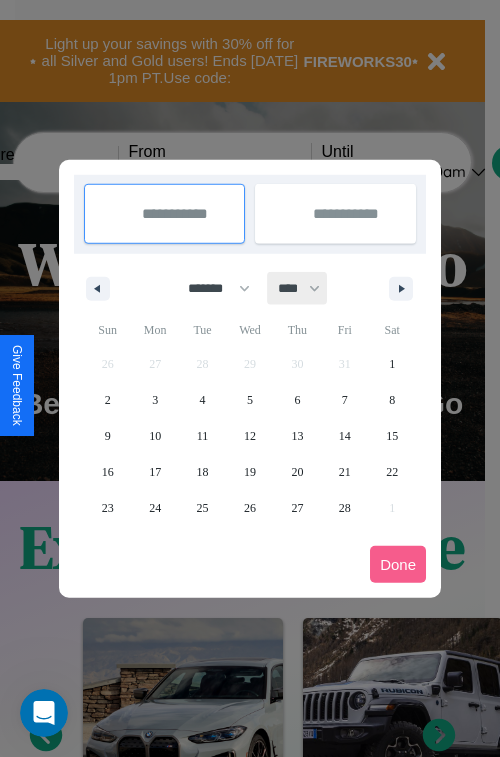click on "**** **** **** **** **** **** **** **** **** **** **** **** **** **** **** **** **** **** **** **** **** **** **** **** **** **** **** **** **** **** **** **** **** **** **** **** **** **** **** **** **** **** **** **** **** **** **** **** **** **** **** **** **** **** **** **** **** **** **** **** **** **** **** **** **** **** **** **** **** **** **** **** **** **** **** **** **** **** **** **** **** **** **** **** **** **** **** **** **** **** **** **** **** **** **** **** **** **** **** **** **** **** **** **** **** **** **** **** **** **** **** **** **** **** **** **** **** **** **** **** ****" at bounding box center (298, 288) 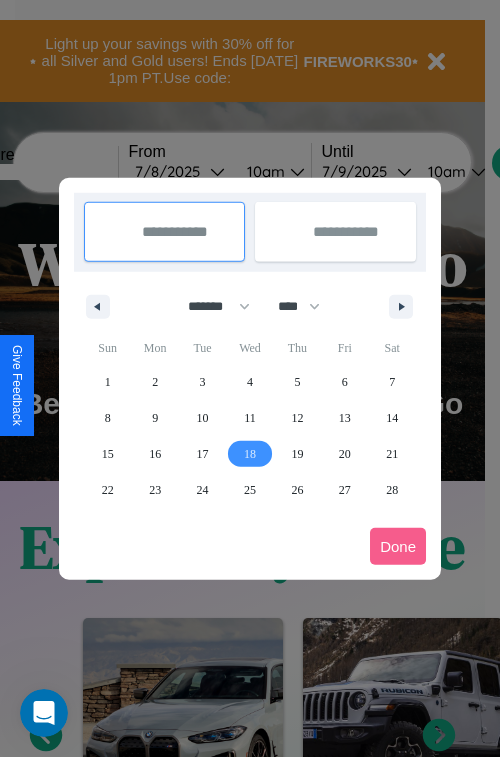 click on "18" at bounding box center [250, 454] 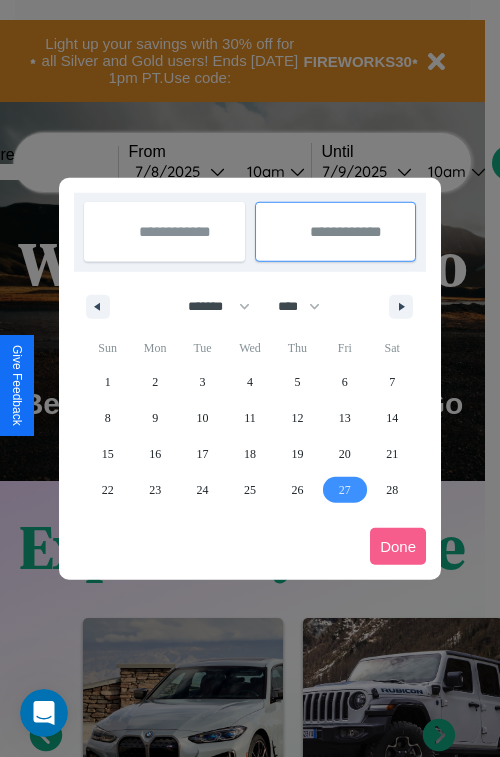 click on "27" at bounding box center (345, 490) 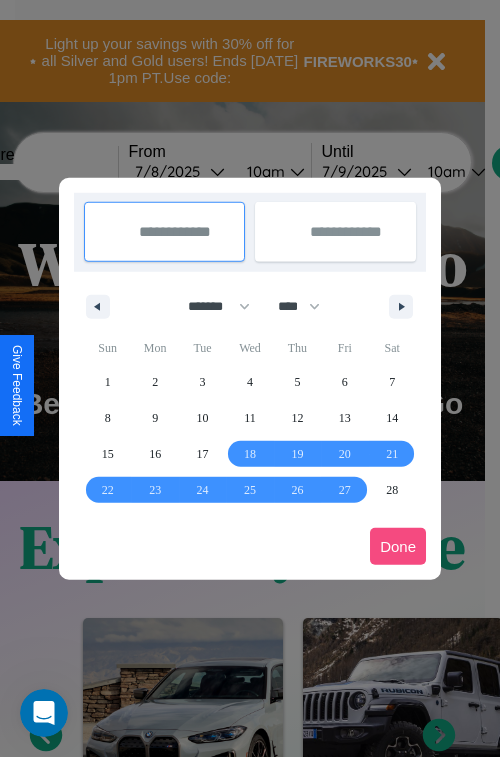 click on "Done" at bounding box center [398, 546] 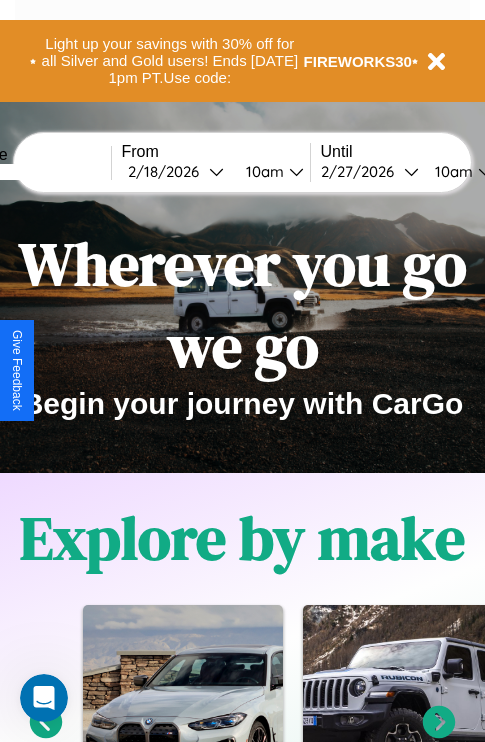scroll, scrollTop: 0, scrollLeft: 75, axis: horizontal 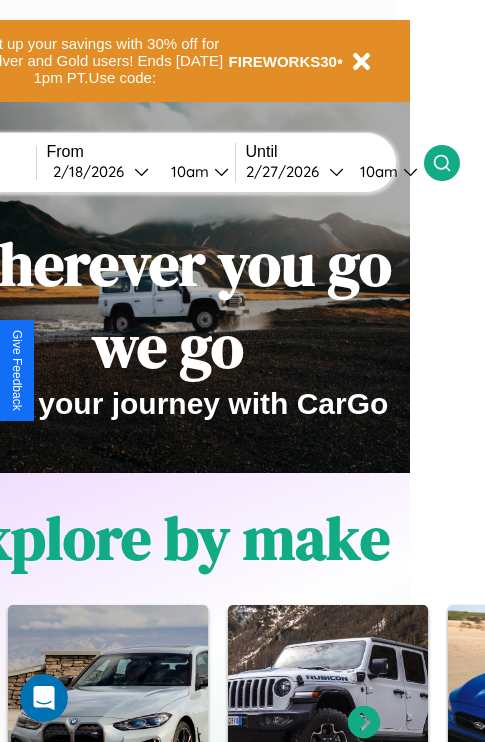 click 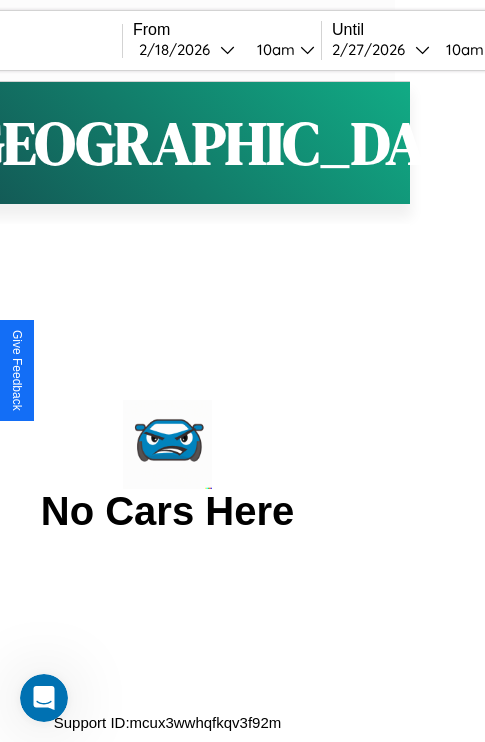scroll, scrollTop: 0, scrollLeft: 0, axis: both 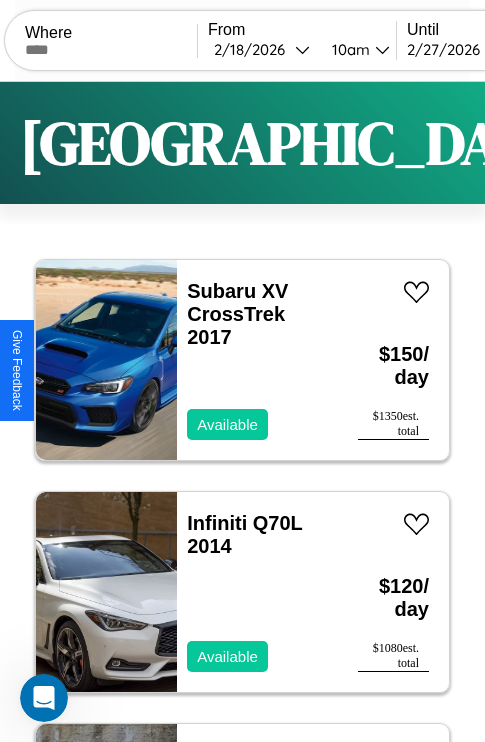 click on "Filters" at bounding box center (640, 143) 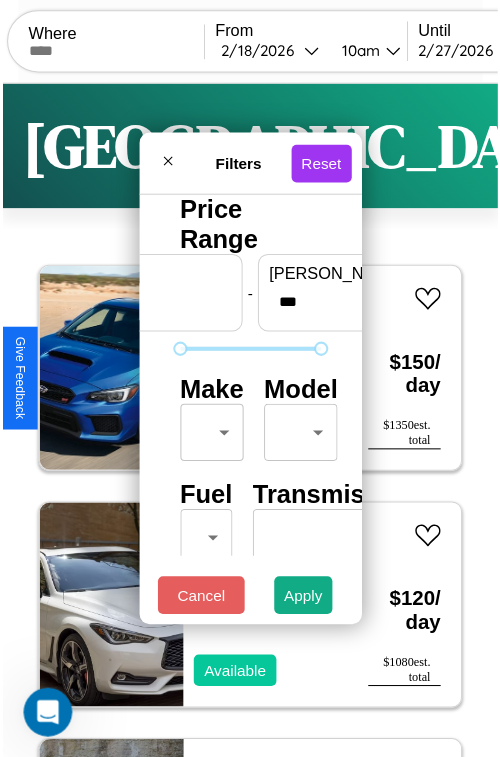 scroll, scrollTop: 59, scrollLeft: 0, axis: vertical 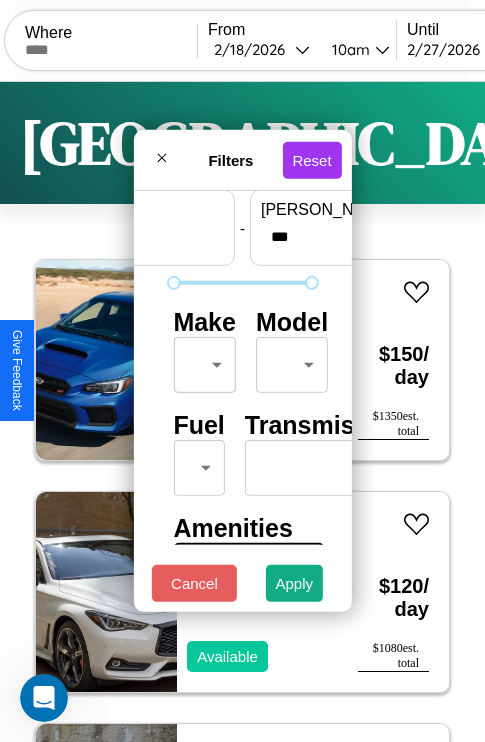 click on "CarGo Where From 2 / 18 / 2026 10am Until 2 / 27 / 2026 10am Become a Host Login Sign Up Miami Filters 121  cars in this area These cars can be picked up in this city. Subaru   XV CrossTrek   2017 Available $ 150  / day $ 1350  est. total Infiniti   Q70L   2014 Available $ 120  / day $ 1080  est. total Audi   A6 allroad   2016 Unavailable $ 200  / day $ 1800  est. total Jaguar   XE   2021 Unavailable $ 60  / day $ 540  est. total Hummer   H3T   2016 Available $ 160  / day $ 1440  est. total Infiniti   M45   2023 Unavailable $ 140  / day $ 1260  est. total Mercedes   CL-Class   2017 Available $ 110  / day $ 990  est. total Buick   Coachbuilder   2017 Unavailable $ 40  / day $ 360  est. total Volkswagen   Jetta GLI   2022 Available $ 110  / day $ 990  est. total BMW   K 1300 R   2022 Unavailable $ 110  / day $ 990  est. total Subaru   RX   2016 Available $ 80  / day $ 720  est. total Chrysler   Cordoba   2019 Available $ 140  / day $ 1260  est. total Hyundai   Pony   2018 Available $ 190  / day $ 1710   Jetta" at bounding box center [242, 412] 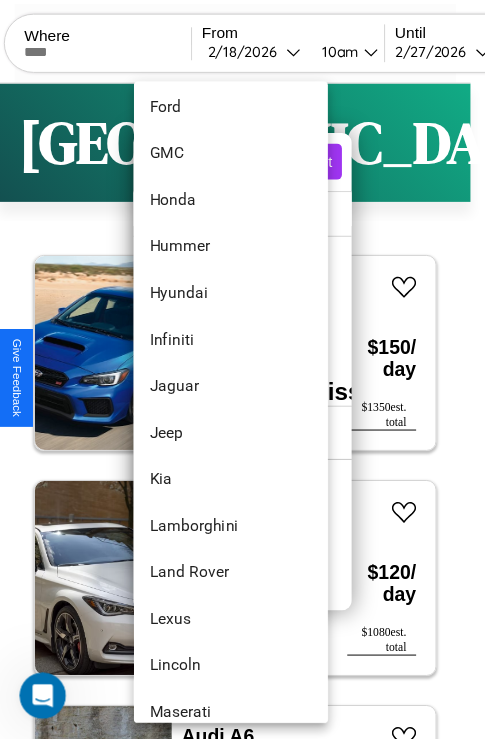 scroll, scrollTop: 1046, scrollLeft: 0, axis: vertical 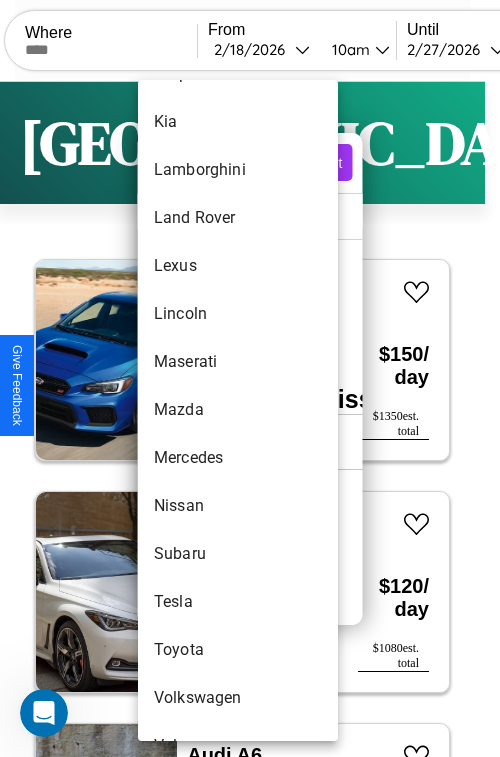 click on "Mazda" at bounding box center (238, 410) 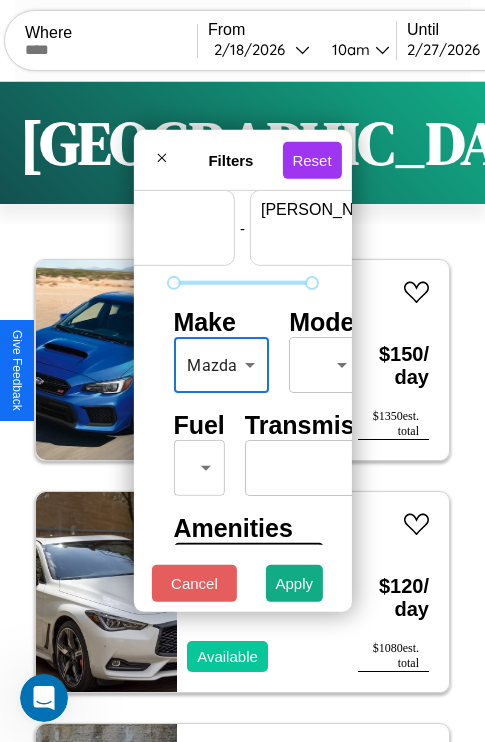 scroll, scrollTop: 59, scrollLeft: 124, axis: both 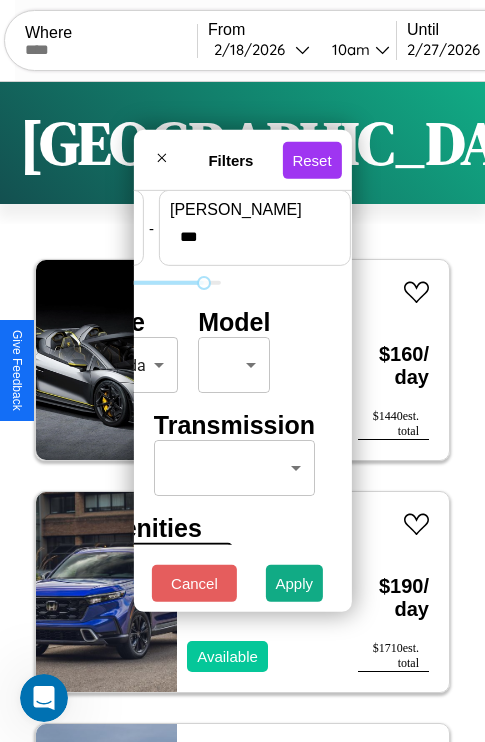 type on "***" 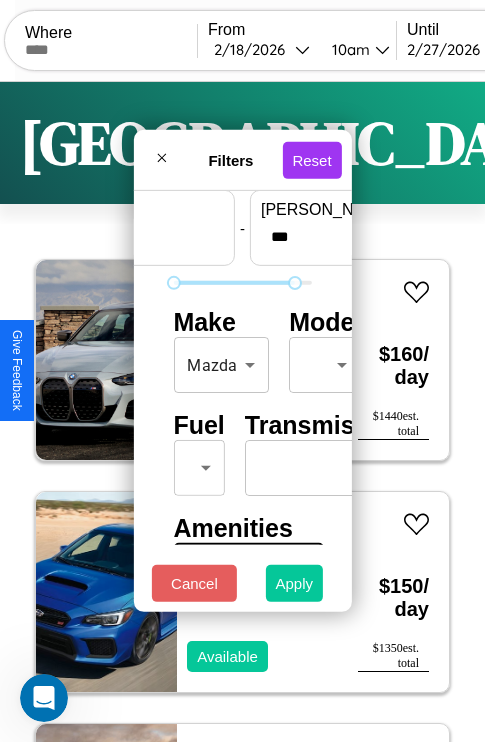 type on "*" 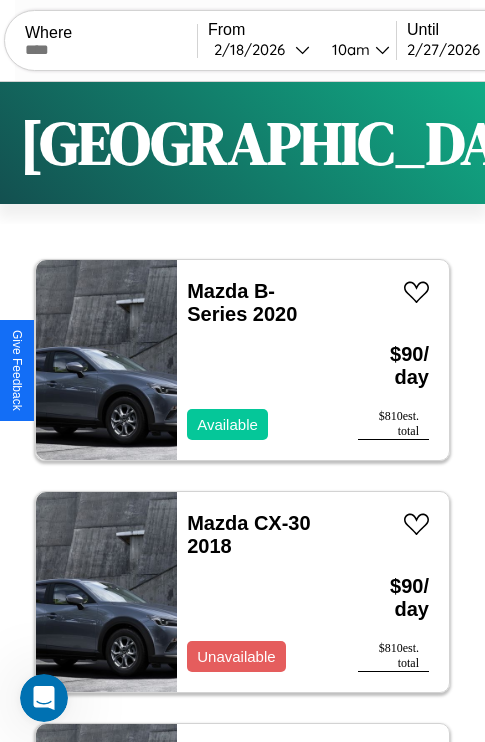 scroll, scrollTop: 95, scrollLeft: 0, axis: vertical 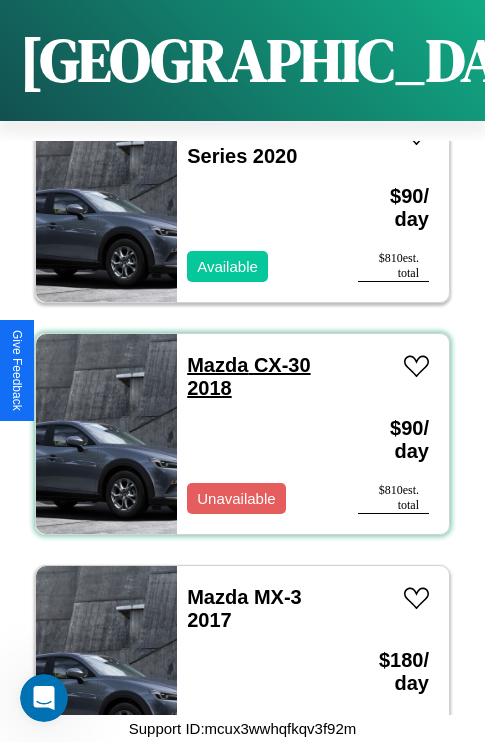 click on "Mazda   CX-30   2018" at bounding box center [248, 376] 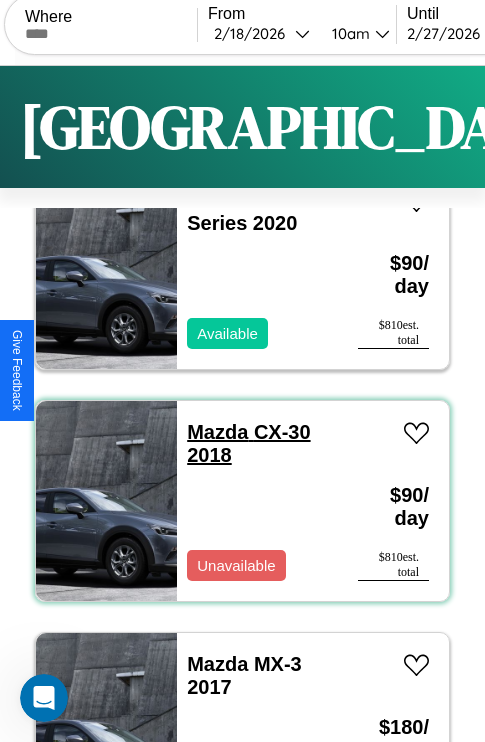 scroll, scrollTop: 6, scrollLeft: 0, axis: vertical 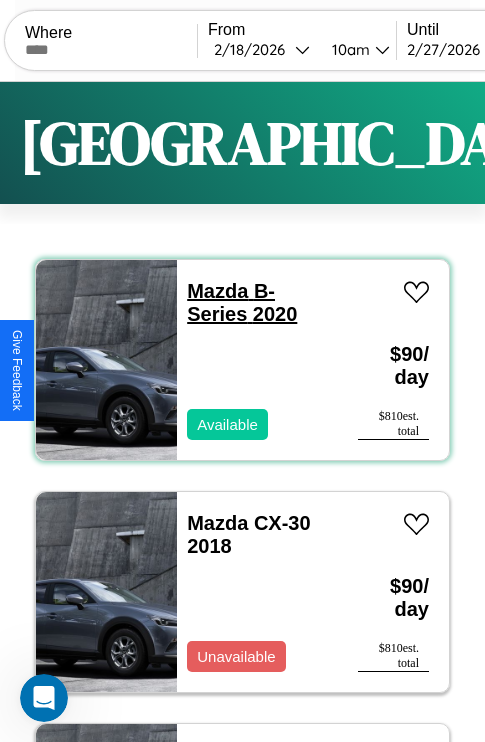 click on "Mazda   B-Series   2020" at bounding box center (242, 302) 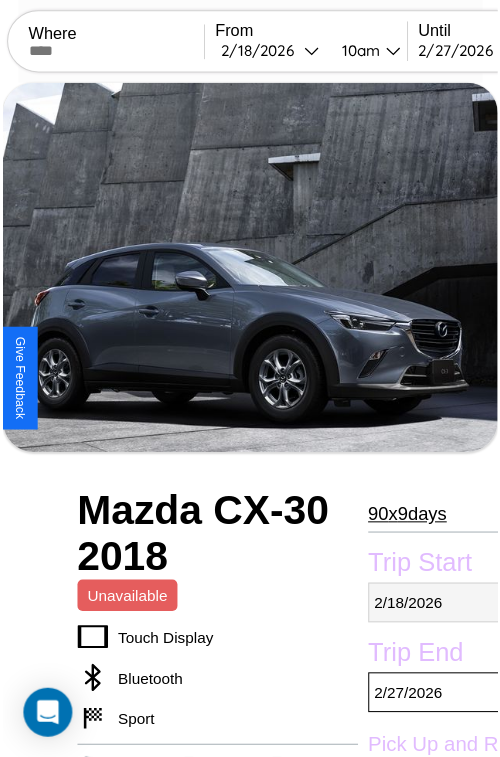 scroll, scrollTop: 219, scrollLeft: 84, axis: both 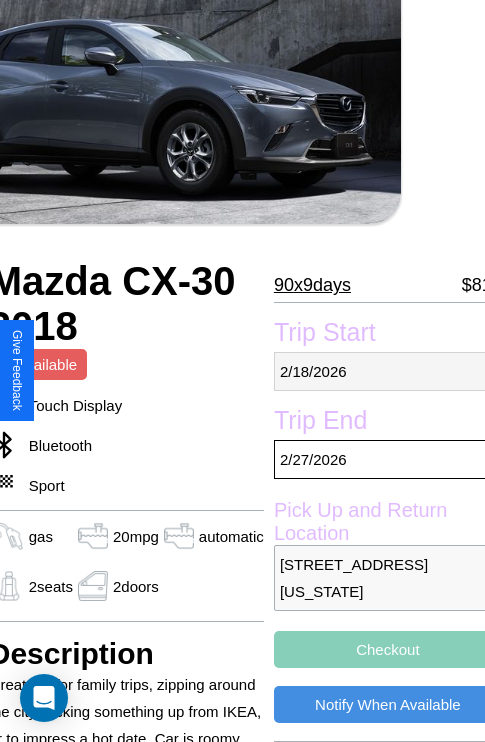 click on "[DATE]" at bounding box center (388, 371) 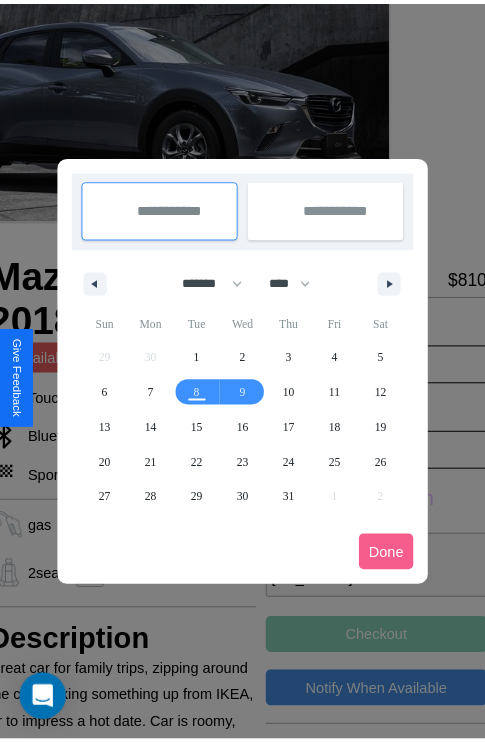 scroll, scrollTop: 0, scrollLeft: 84, axis: horizontal 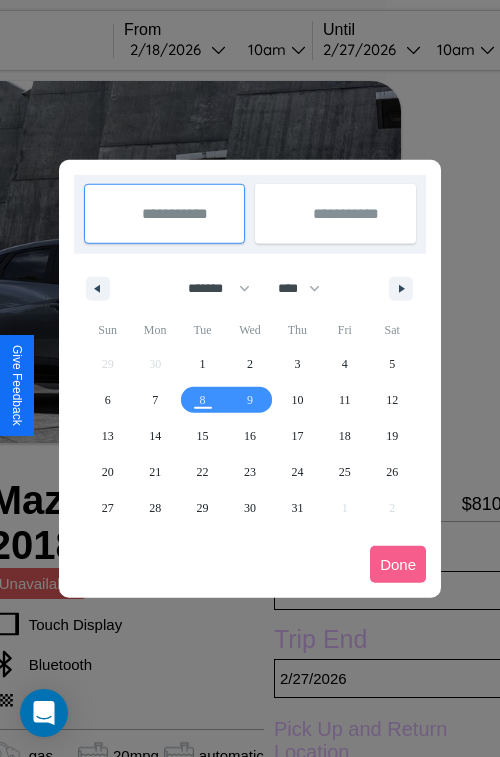 click at bounding box center [250, 378] 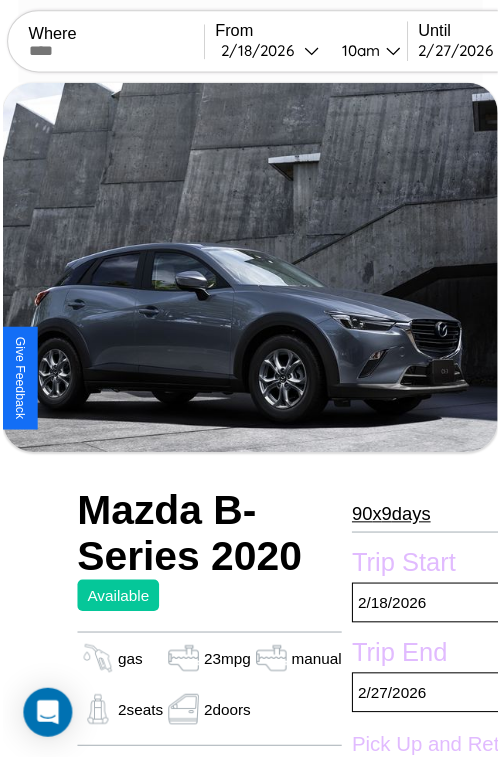 scroll, scrollTop: 219, scrollLeft: 68, axis: both 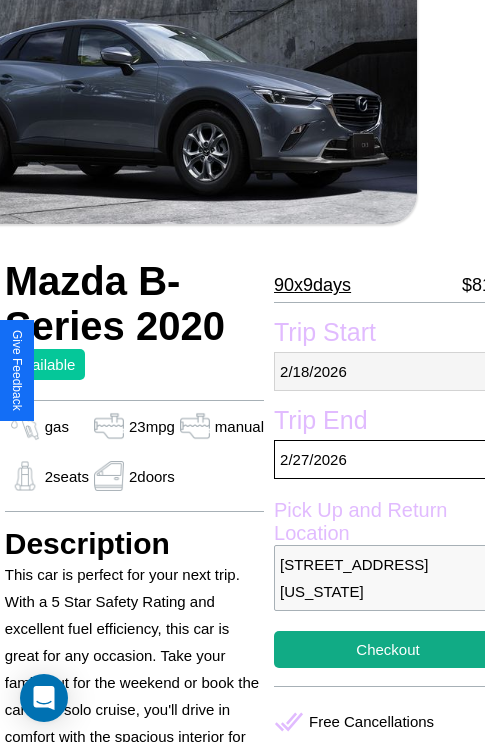 click on "2 / 18 / 2026" at bounding box center [388, 371] 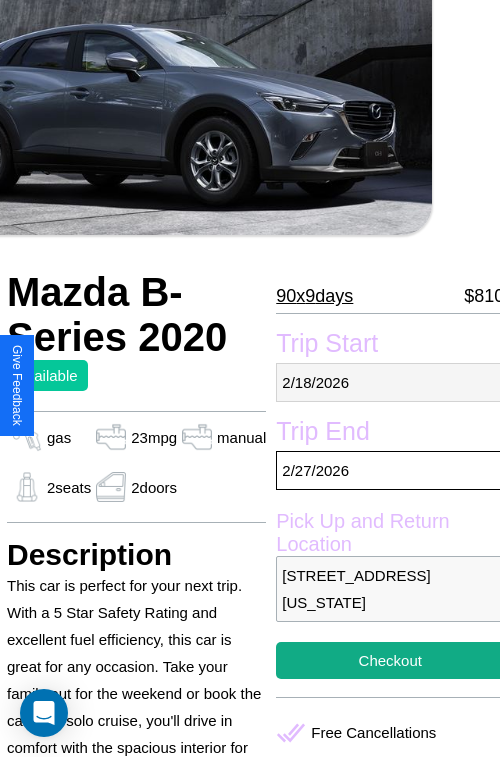 select on "*" 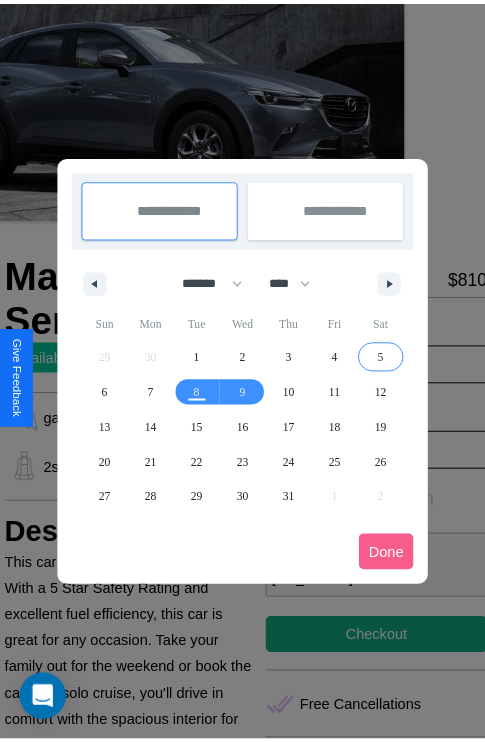 scroll, scrollTop: 0, scrollLeft: 68, axis: horizontal 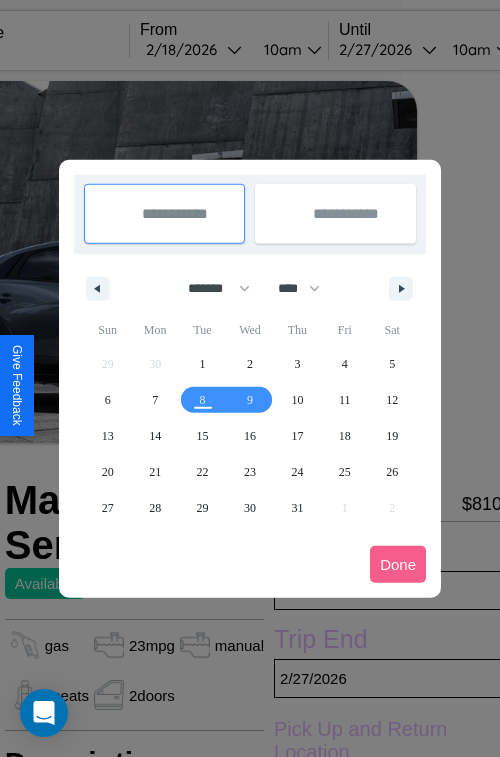 click at bounding box center (250, 378) 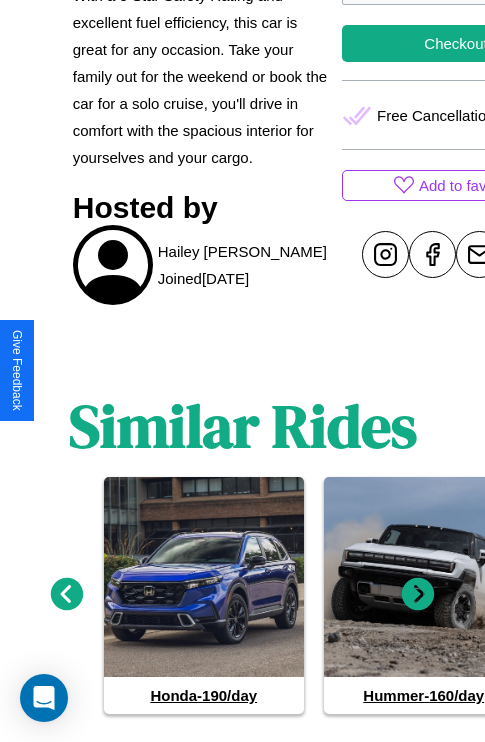 scroll, scrollTop: 864, scrollLeft: 0, axis: vertical 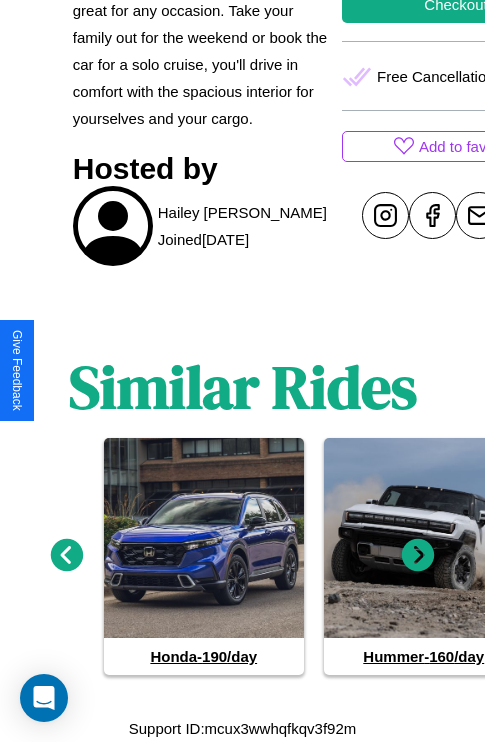 click 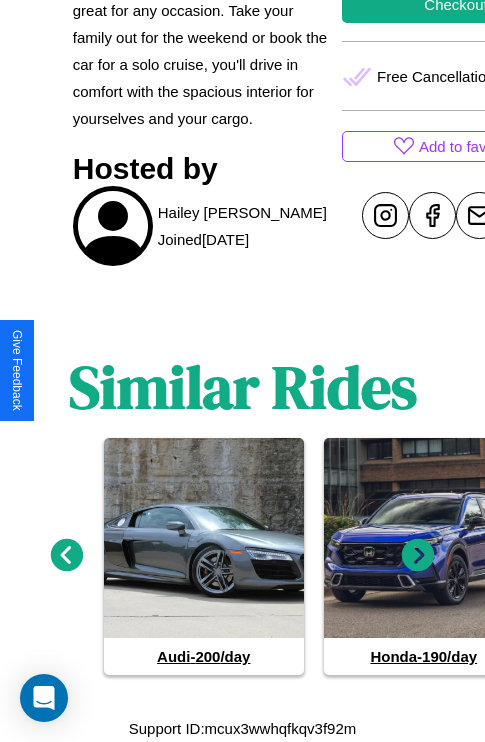 click 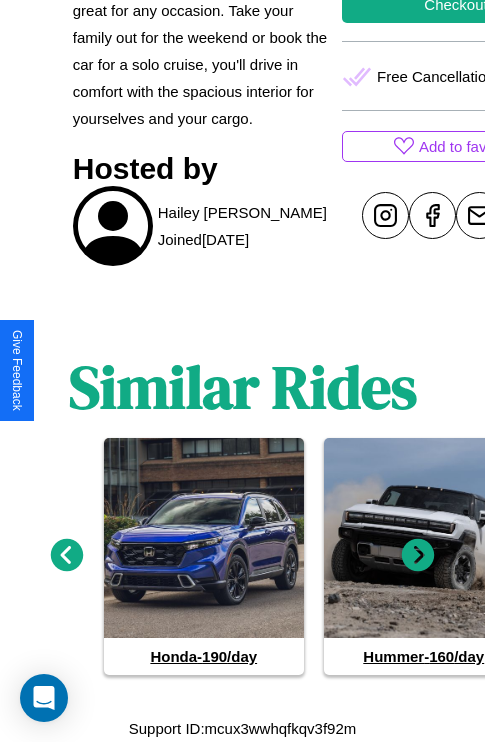 click 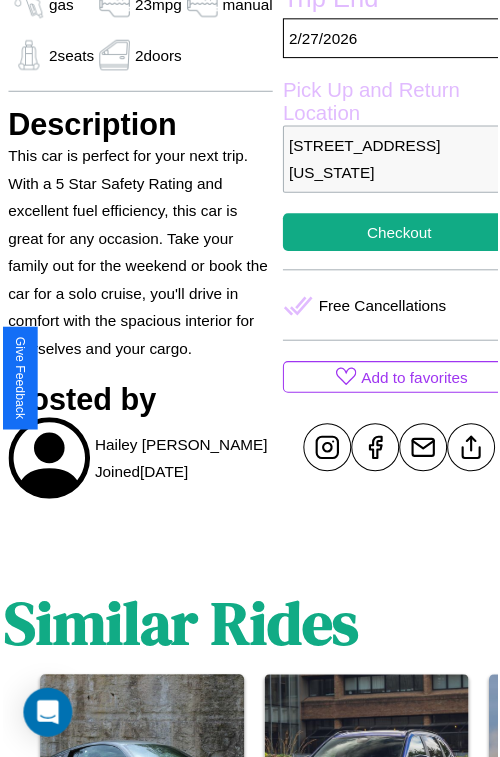 scroll, scrollTop: 639, scrollLeft: 68, axis: both 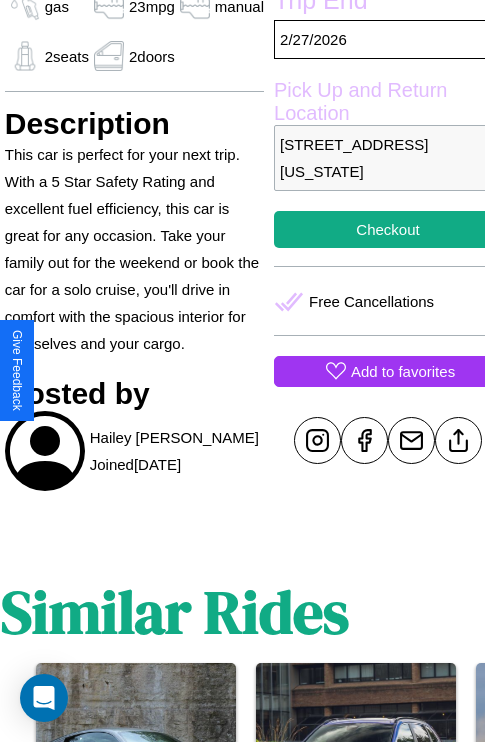 click on "Add to favorites" at bounding box center [403, 371] 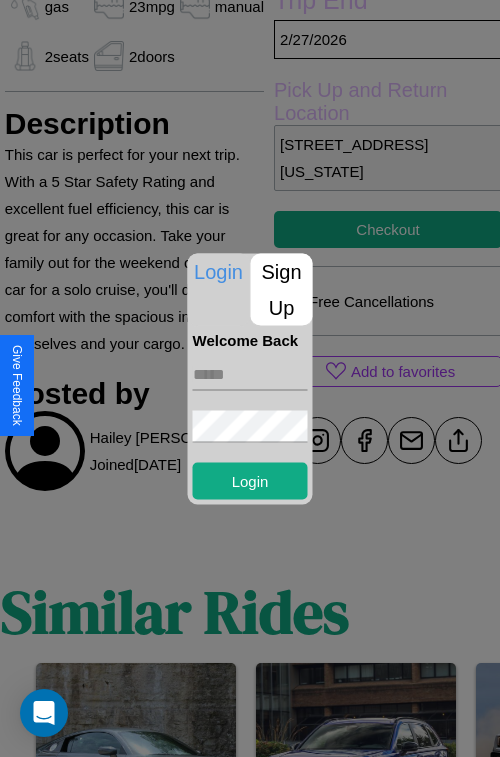 click on "Sign Up" at bounding box center [282, 289] 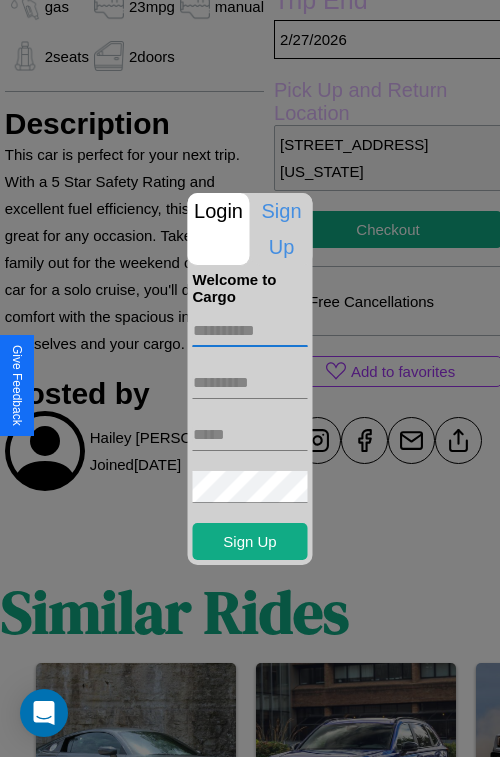 click at bounding box center [250, 331] 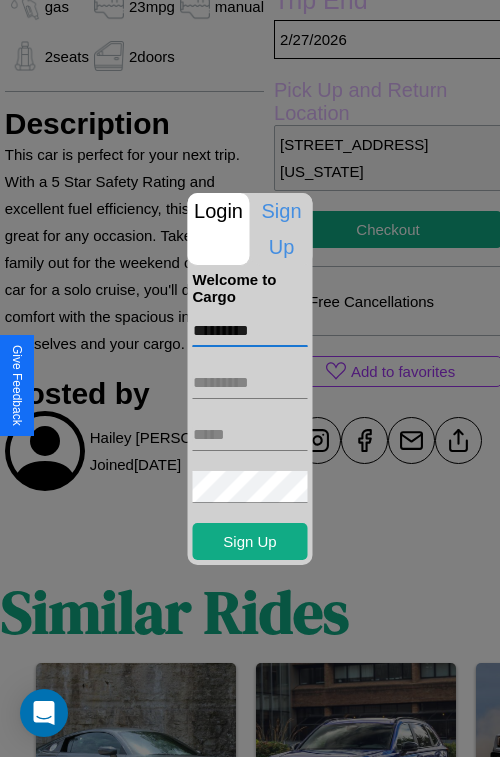 type on "*********" 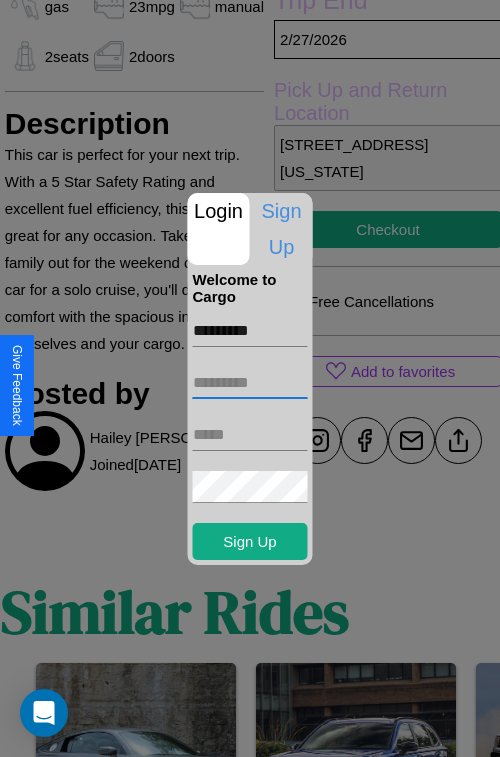 click at bounding box center (250, 383) 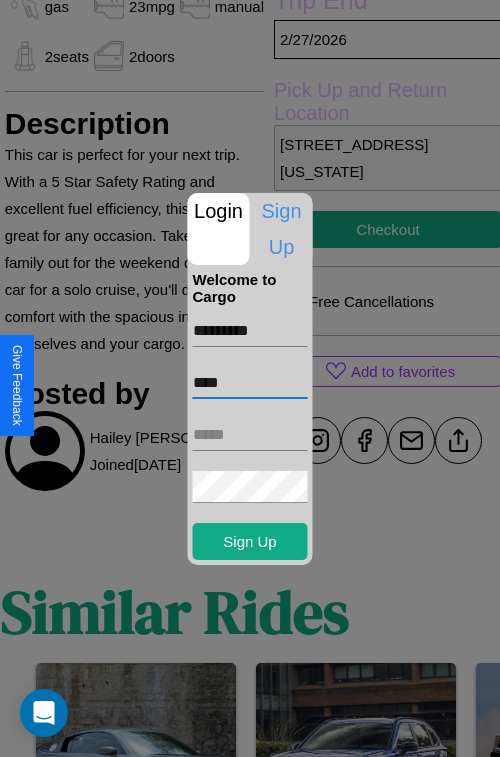 type on "****" 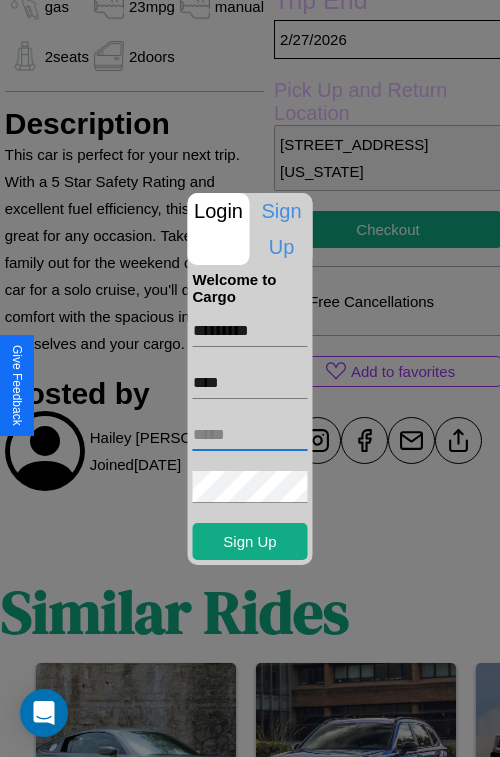 click at bounding box center [250, 435] 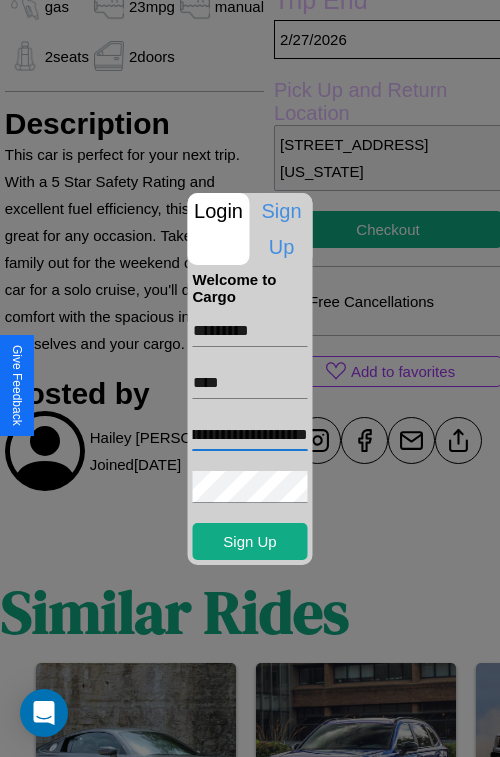 scroll, scrollTop: 0, scrollLeft: 92, axis: horizontal 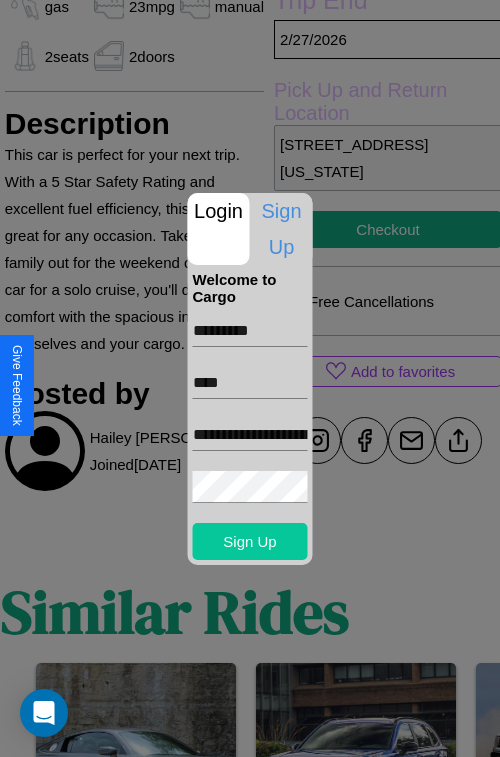 click on "Sign Up" at bounding box center [250, 541] 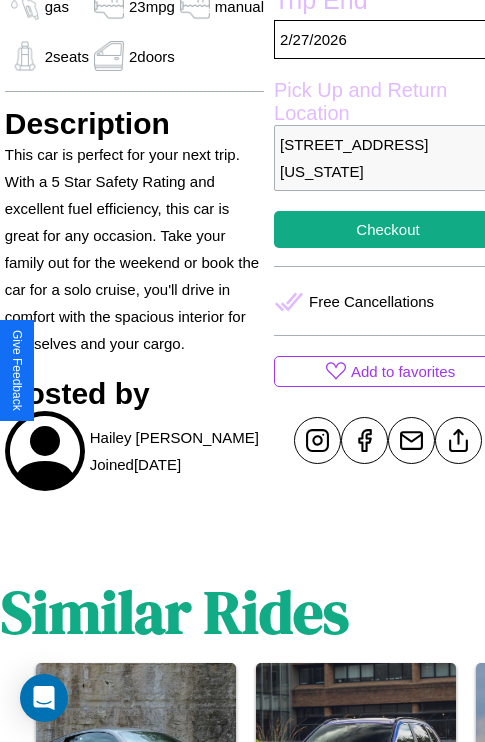 scroll, scrollTop: 497, scrollLeft: 68, axis: both 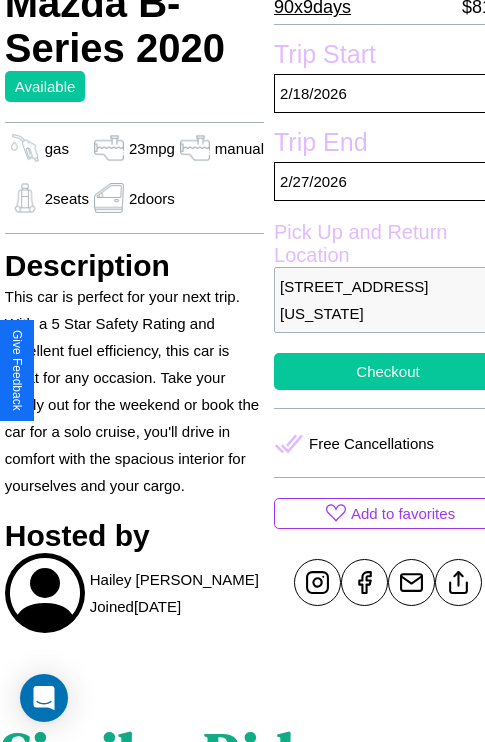 click on "Checkout" at bounding box center [388, 371] 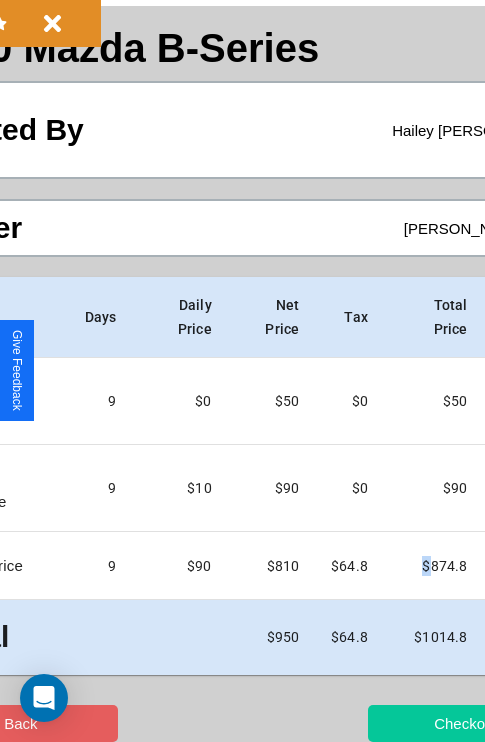click on "Checkout" at bounding box center (465, 723) 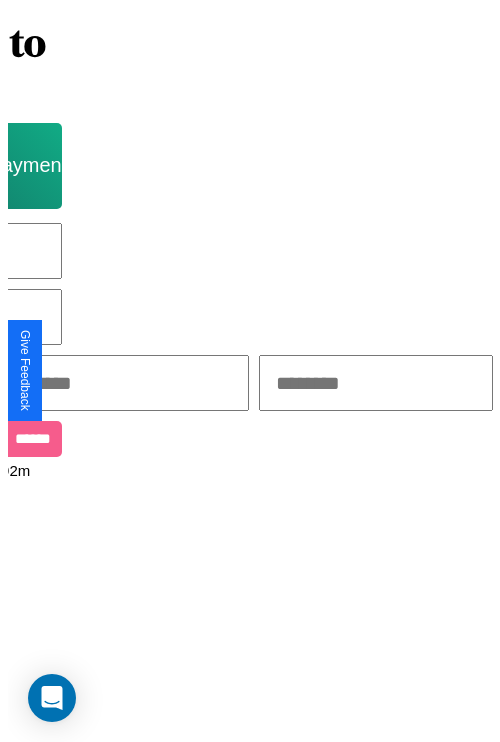 scroll, scrollTop: 0, scrollLeft: 0, axis: both 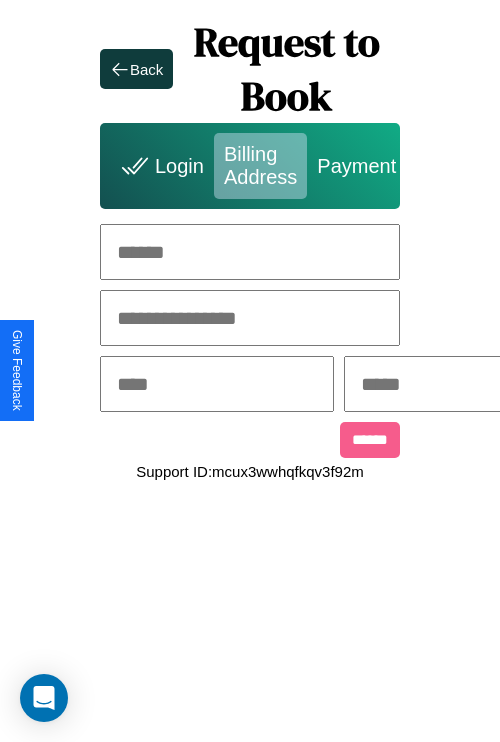 click at bounding box center [250, 252] 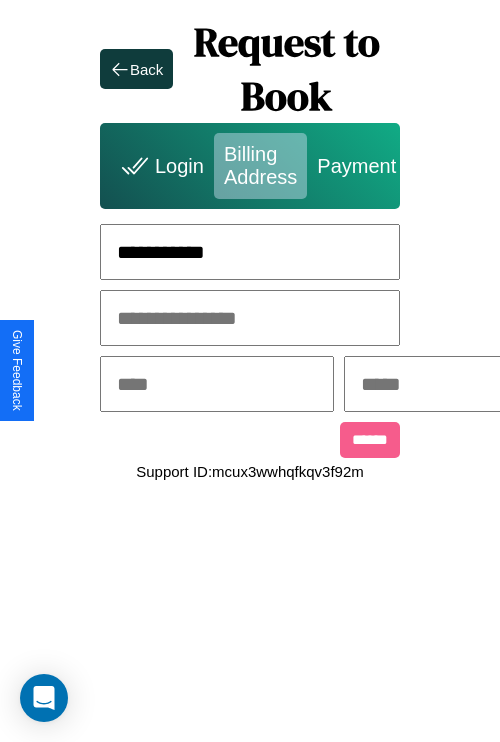 type on "**********" 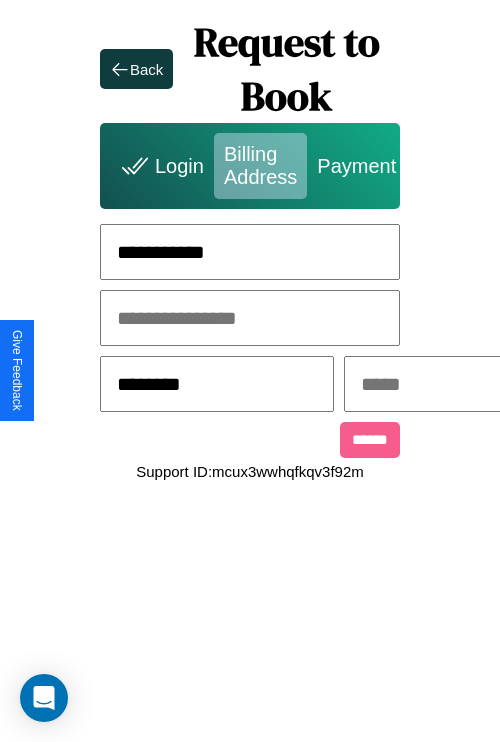 type on "********" 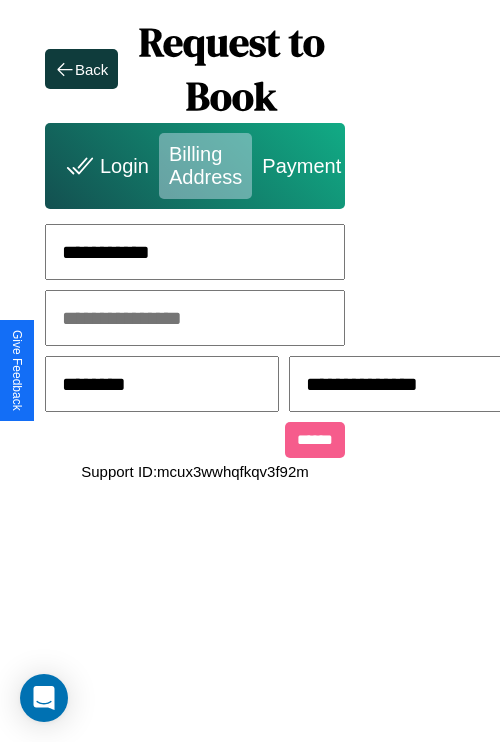 scroll, scrollTop: 0, scrollLeft: 517, axis: horizontal 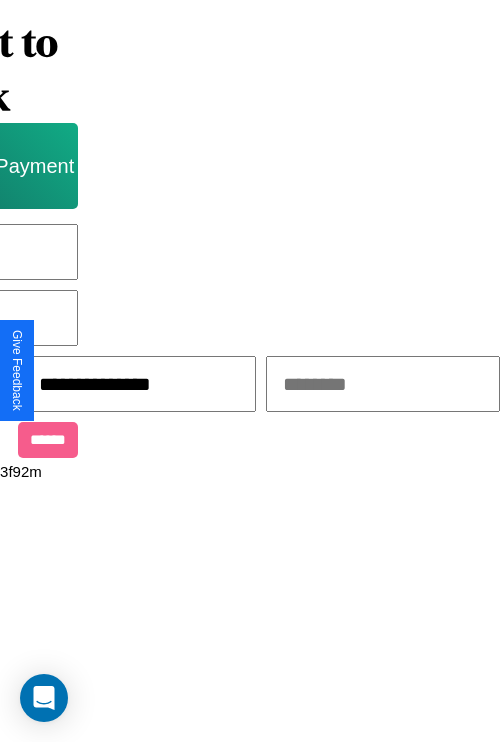 type on "**********" 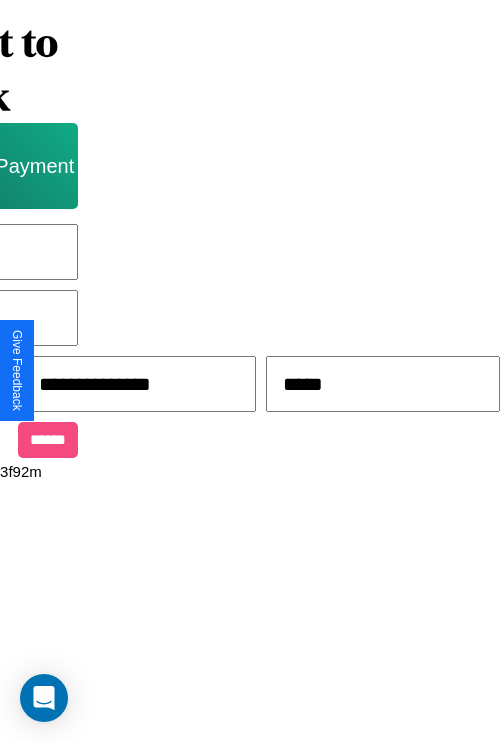 type on "*****" 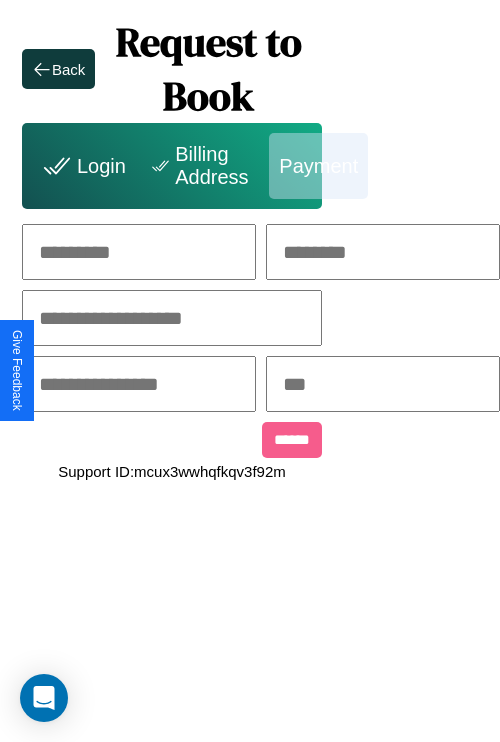 scroll, scrollTop: 0, scrollLeft: 208, axis: horizontal 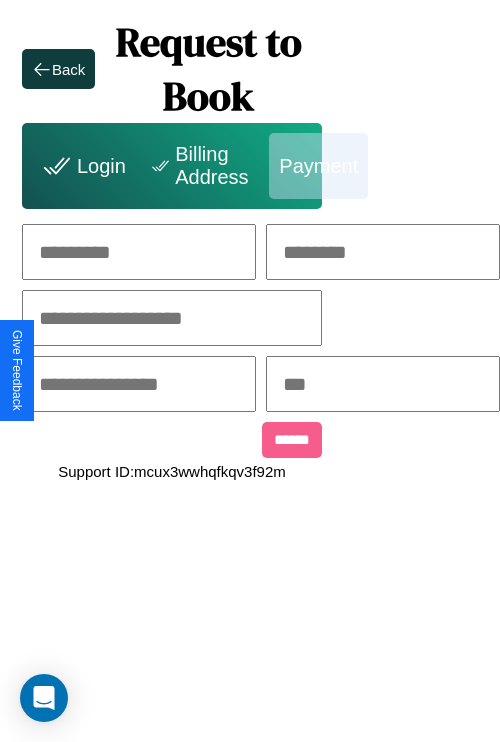 click at bounding box center [139, 252] 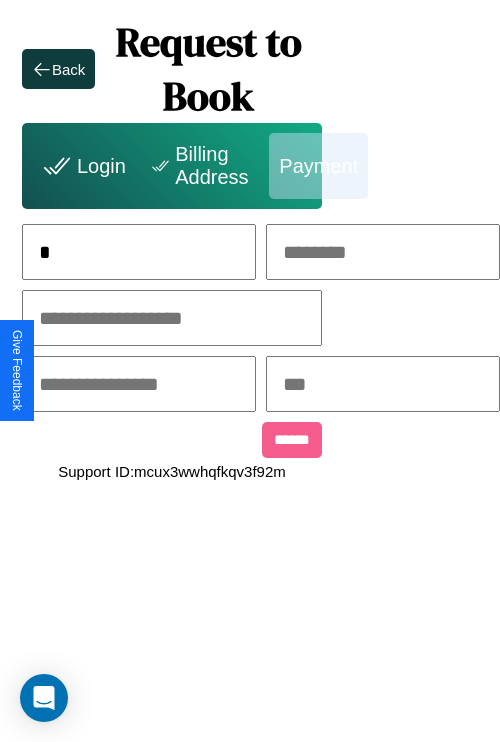 scroll, scrollTop: 0, scrollLeft: 133, axis: horizontal 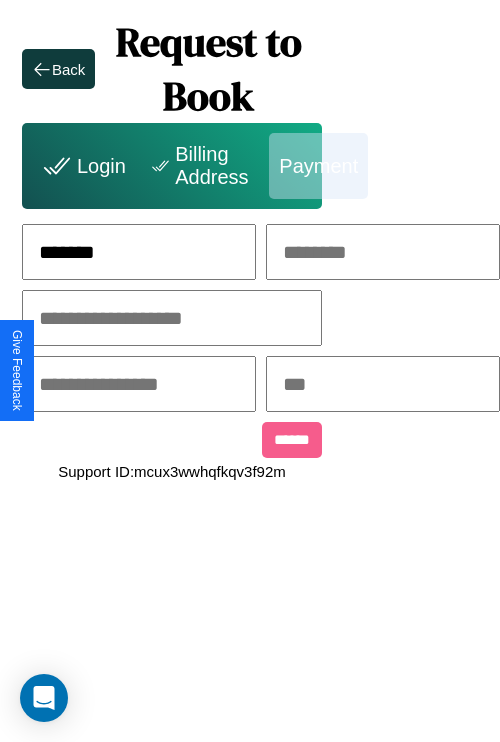 type on "*******" 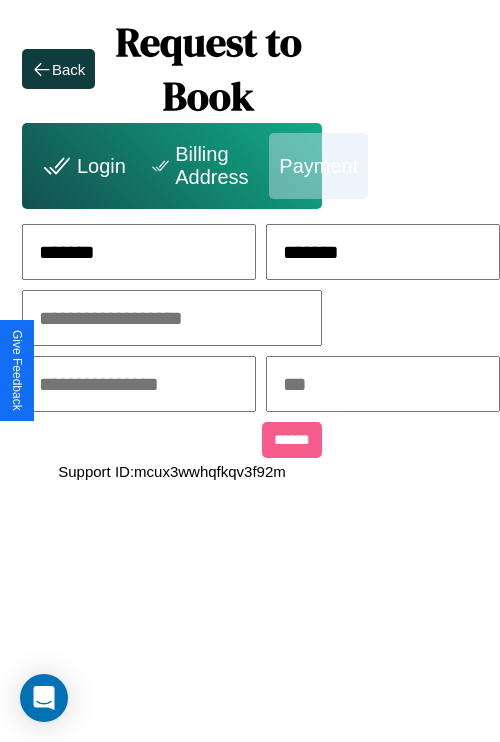 type on "*******" 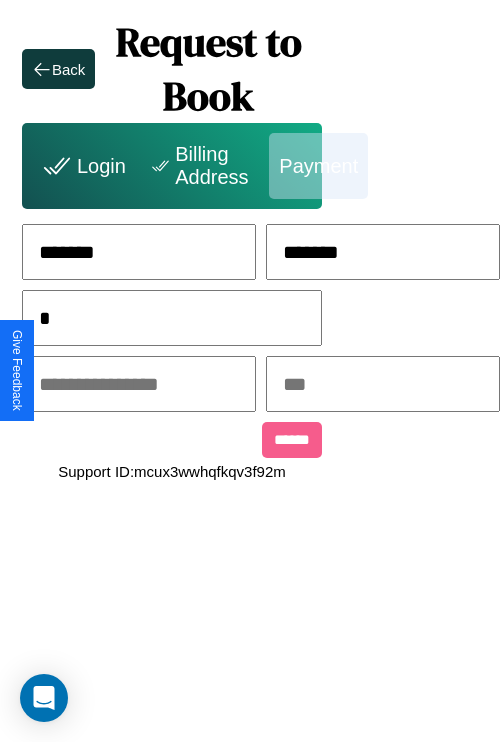 scroll, scrollTop: 0, scrollLeft: 128, axis: horizontal 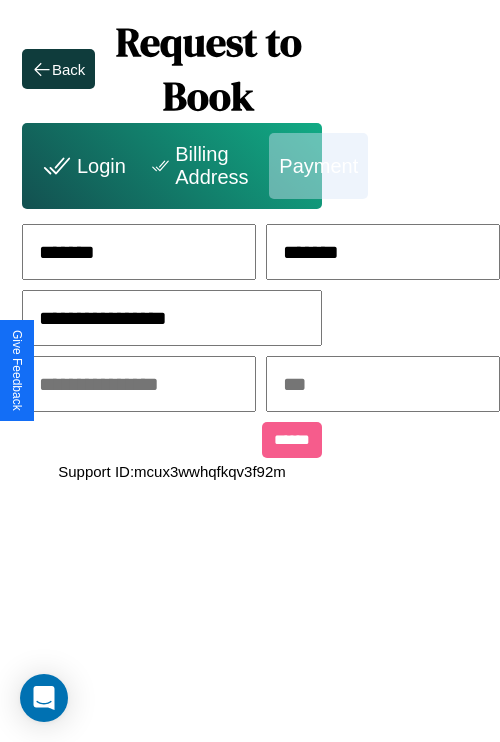 type on "**********" 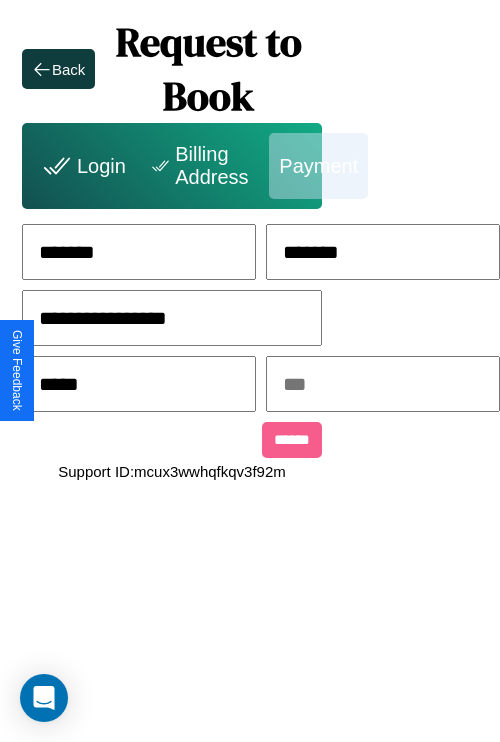 type on "*****" 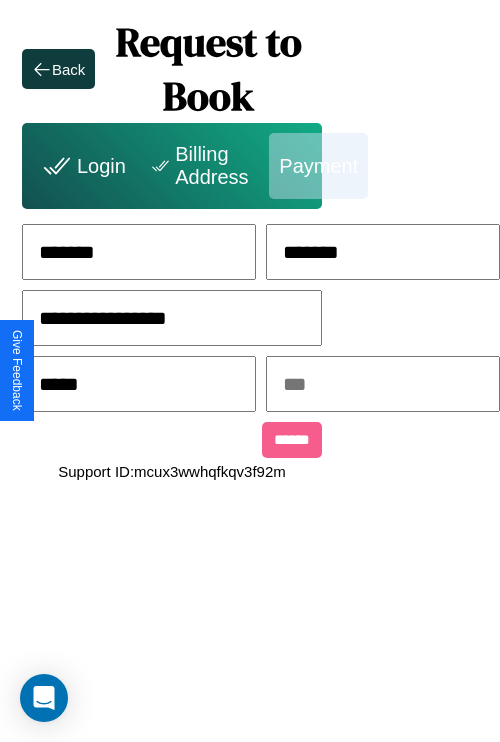 click at bounding box center (383, 384) 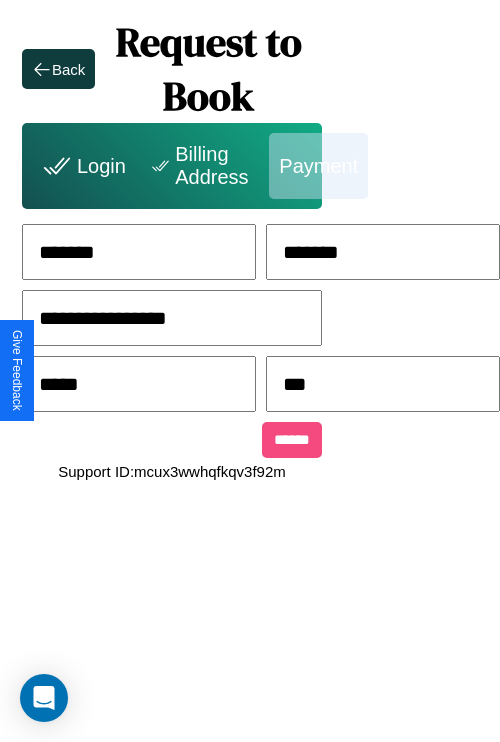 type on "***" 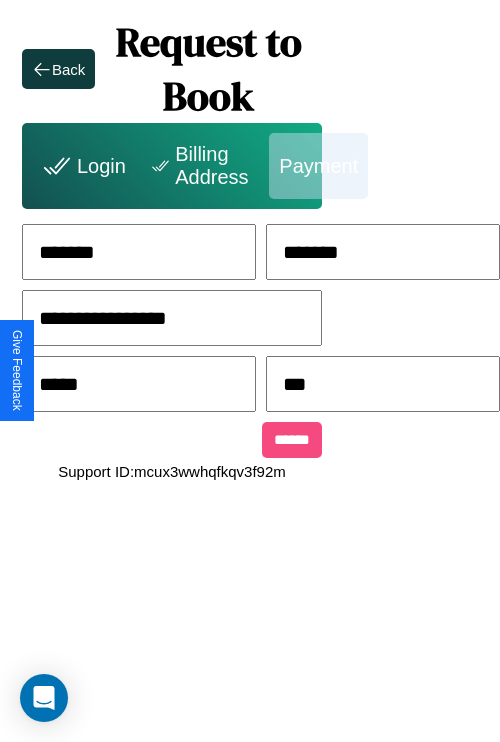 click on "******" at bounding box center [292, 440] 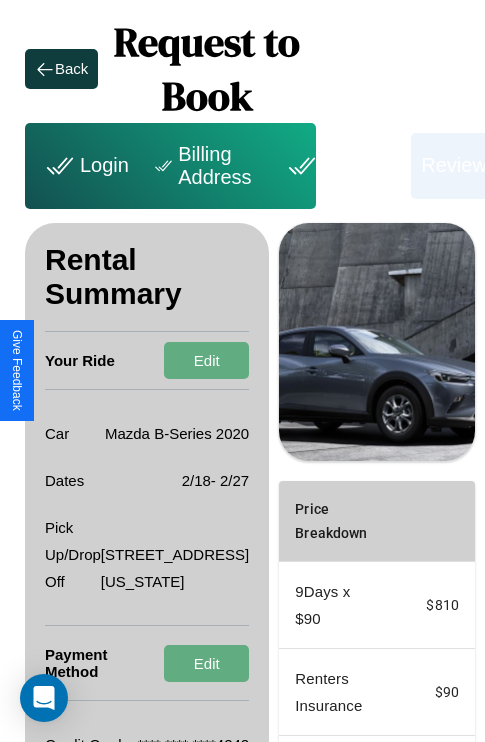 scroll, scrollTop: 355, scrollLeft: 72, axis: both 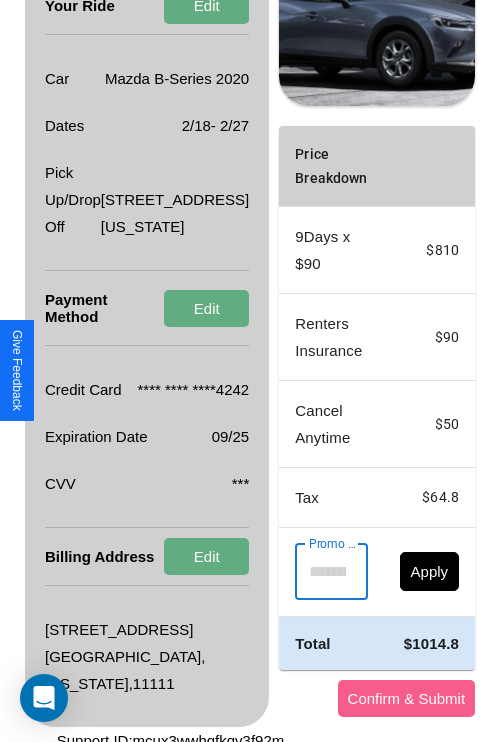 click on "Promo Code" at bounding box center [320, 572] 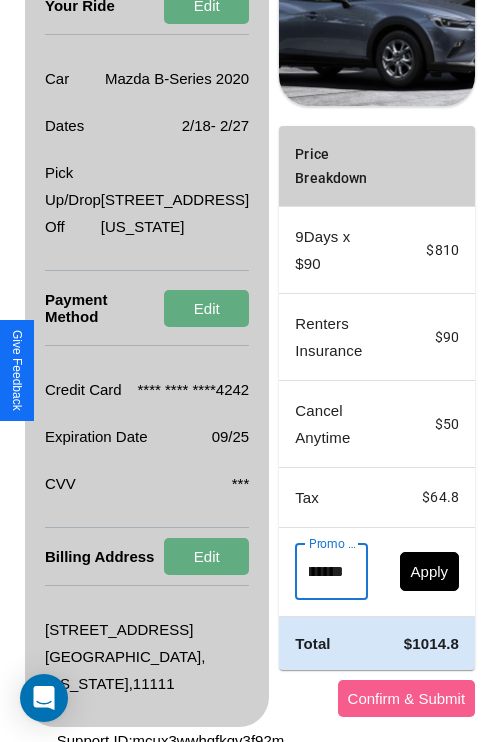 scroll, scrollTop: 0, scrollLeft: 71, axis: horizontal 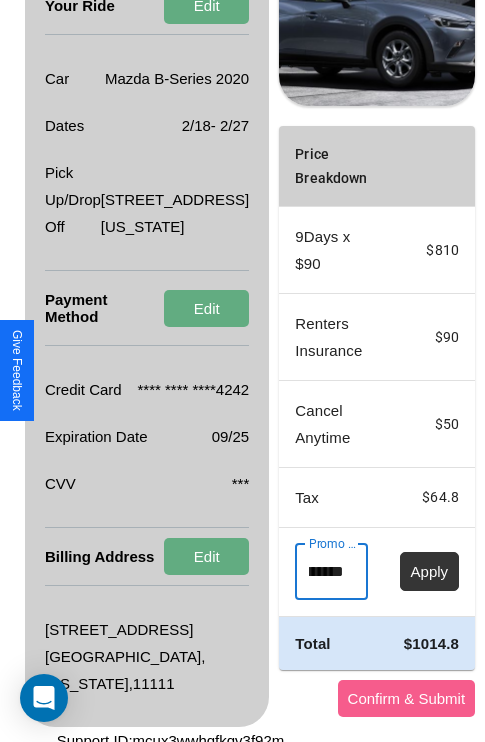 type on "**********" 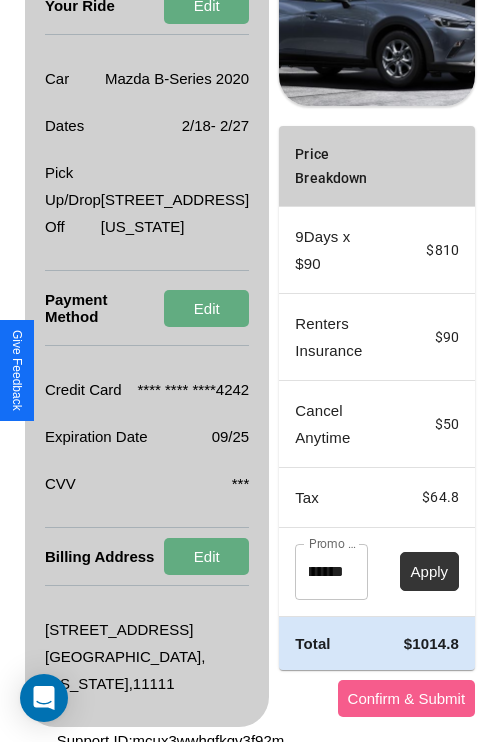 scroll, scrollTop: 0, scrollLeft: 0, axis: both 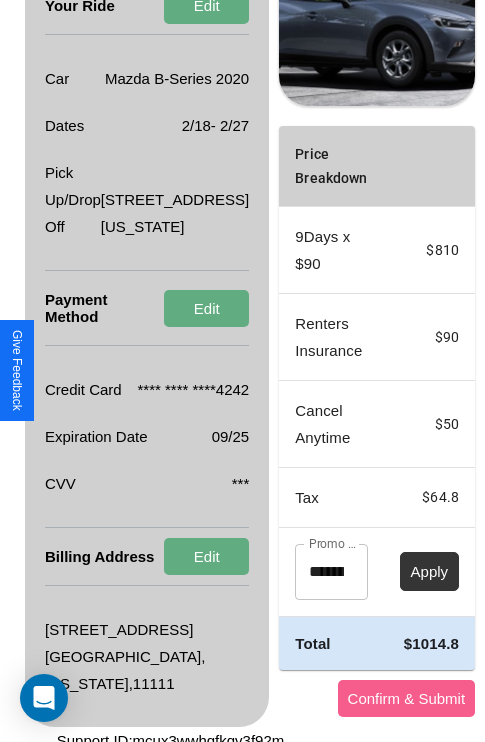 click on "Apply" at bounding box center [430, 571] 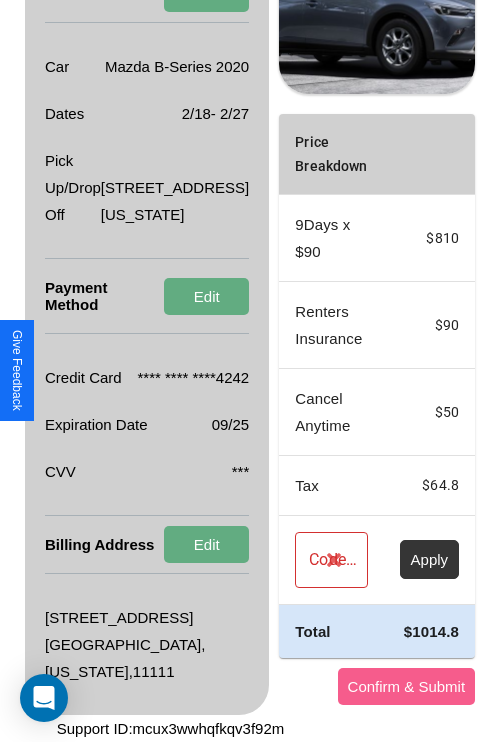 scroll, scrollTop: 509, scrollLeft: 72, axis: both 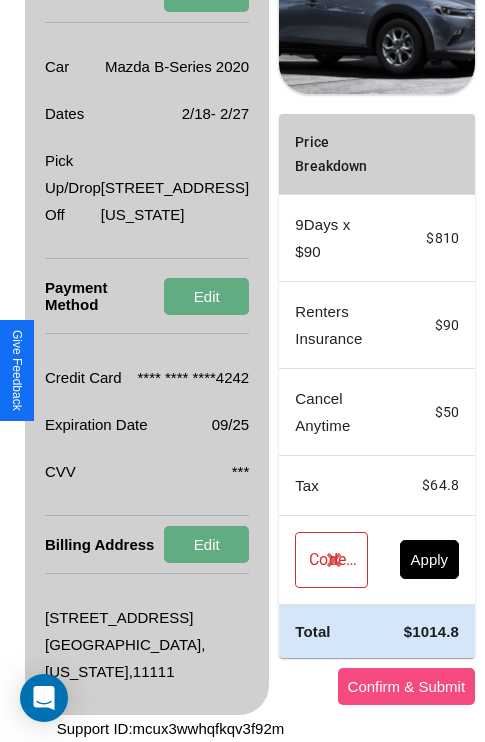 click on "Confirm & Submit" at bounding box center (407, 686) 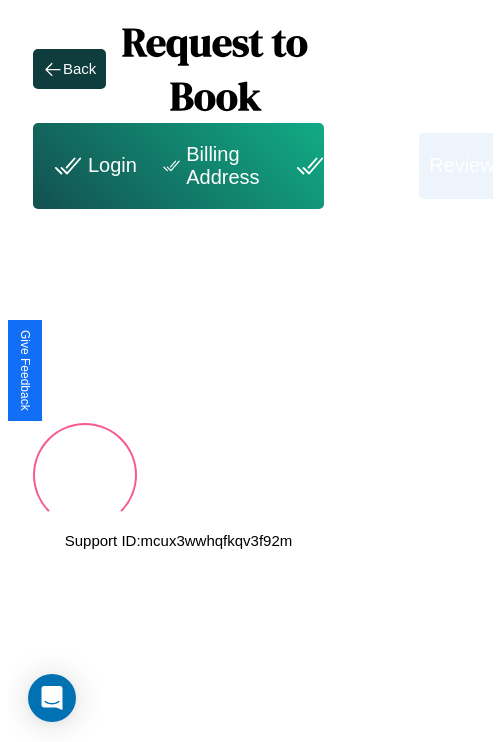 scroll, scrollTop: 0, scrollLeft: 72, axis: horizontal 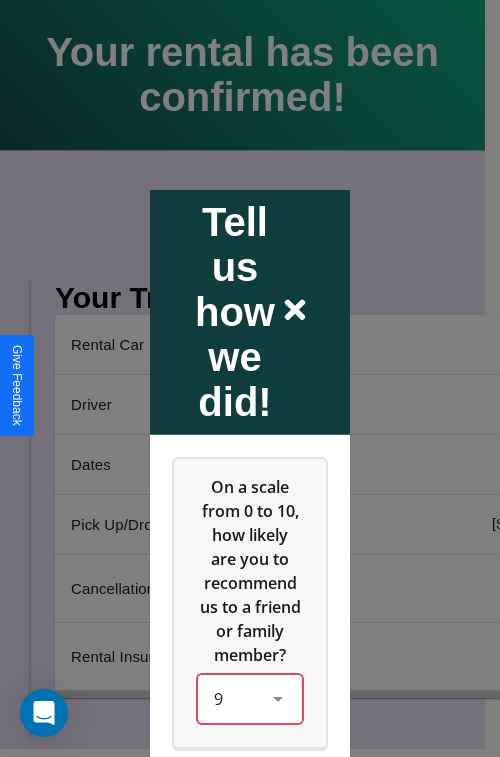 click on "9" at bounding box center (250, 698) 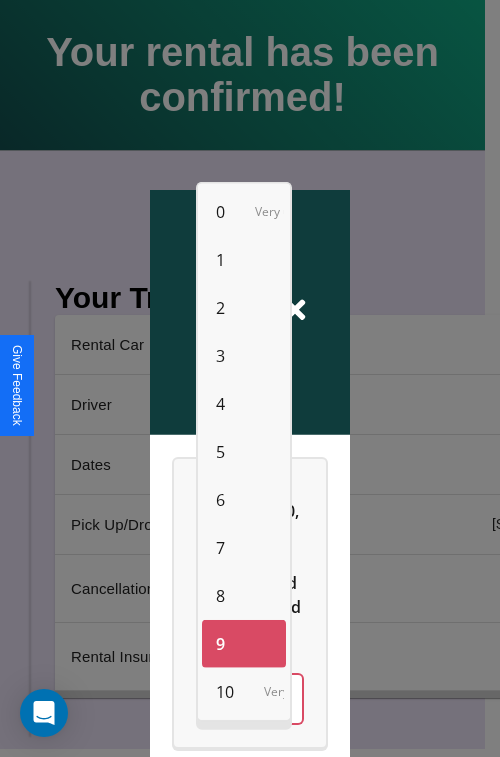 click on "6" at bounding box center (220, 500) 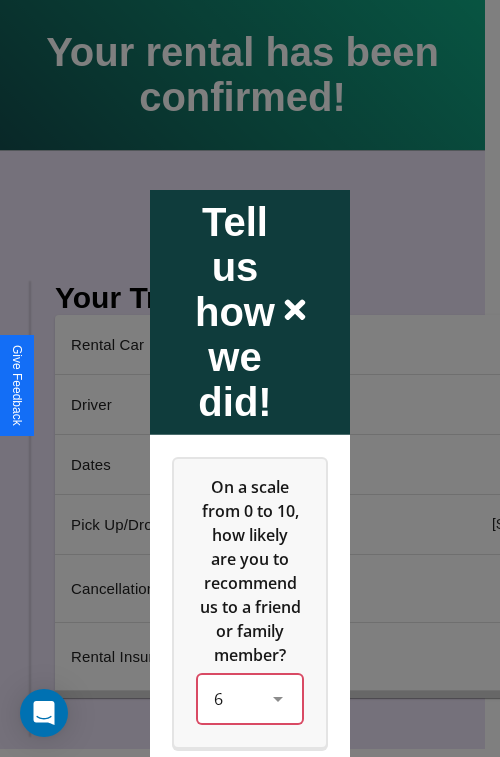 scroll, scrollTop: 286, scrollLeft: 0, axis: vertical 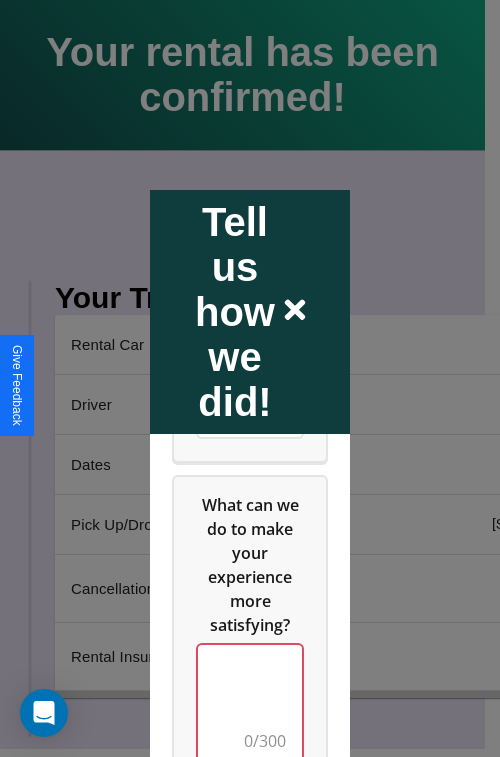 click at bounding box center (250, 704) 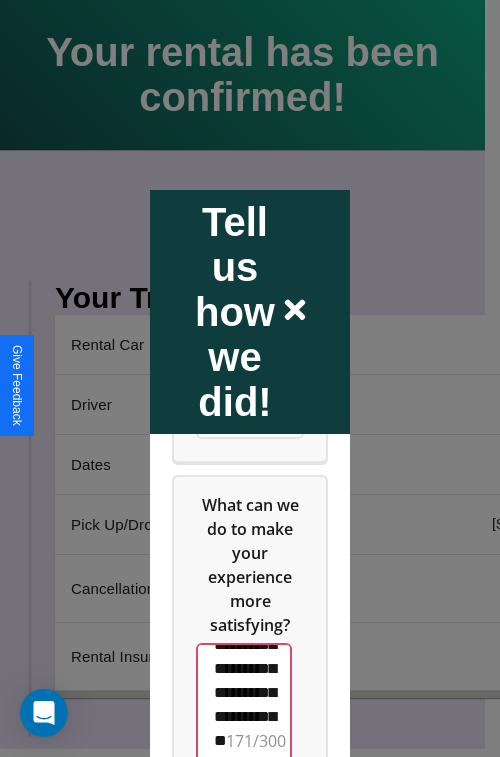 scroll, scrollTop: 732, scrollLeft: 0, axis: vertical 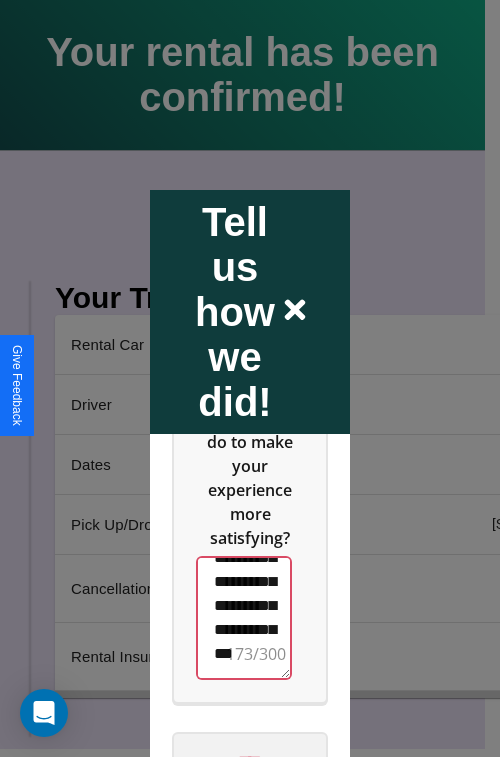type on "**********" 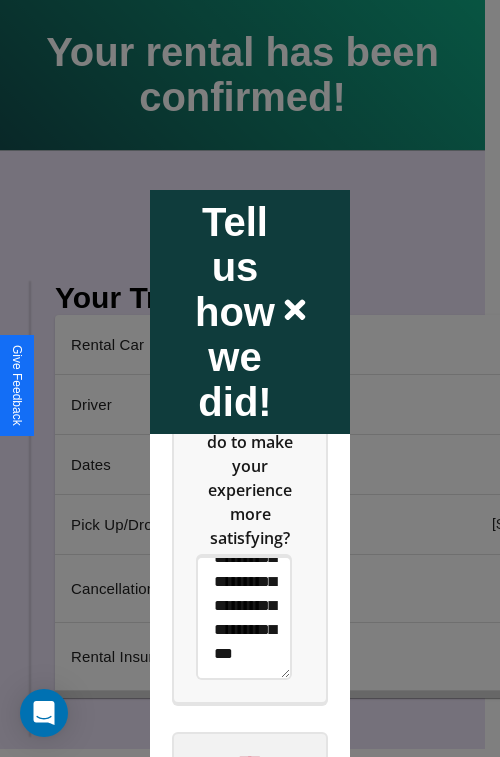 click on "****" at bounding box center (250, 761) 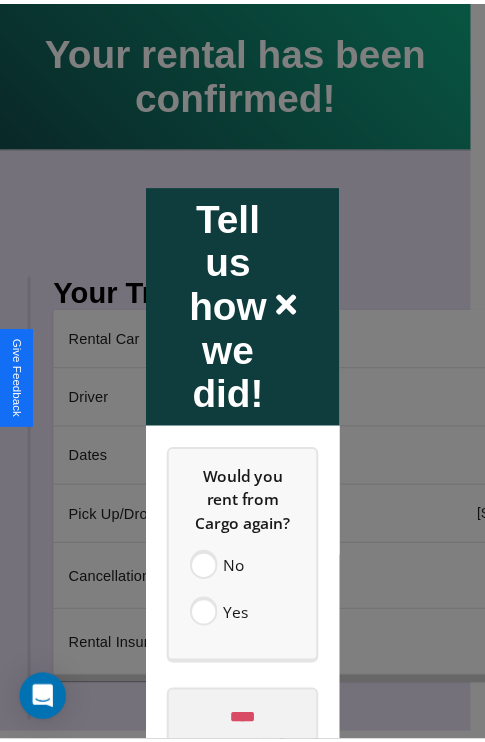 scroll, scrollTop: 0, scrollLeft: 0, axis: both 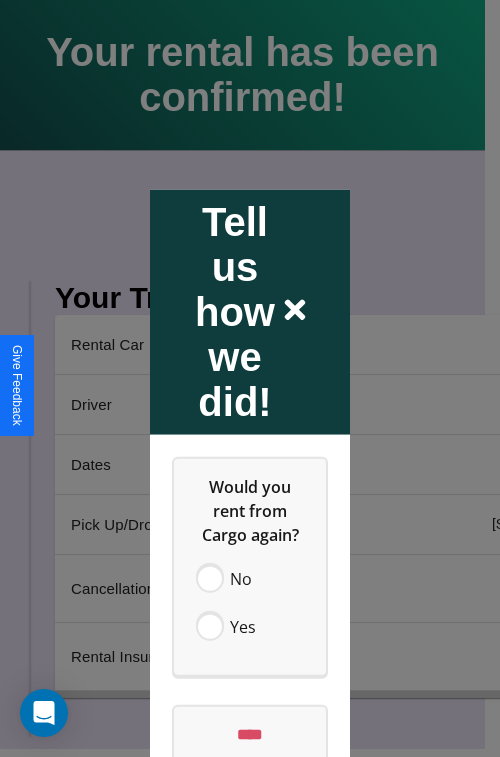 click at bounding box center (250, 378) 